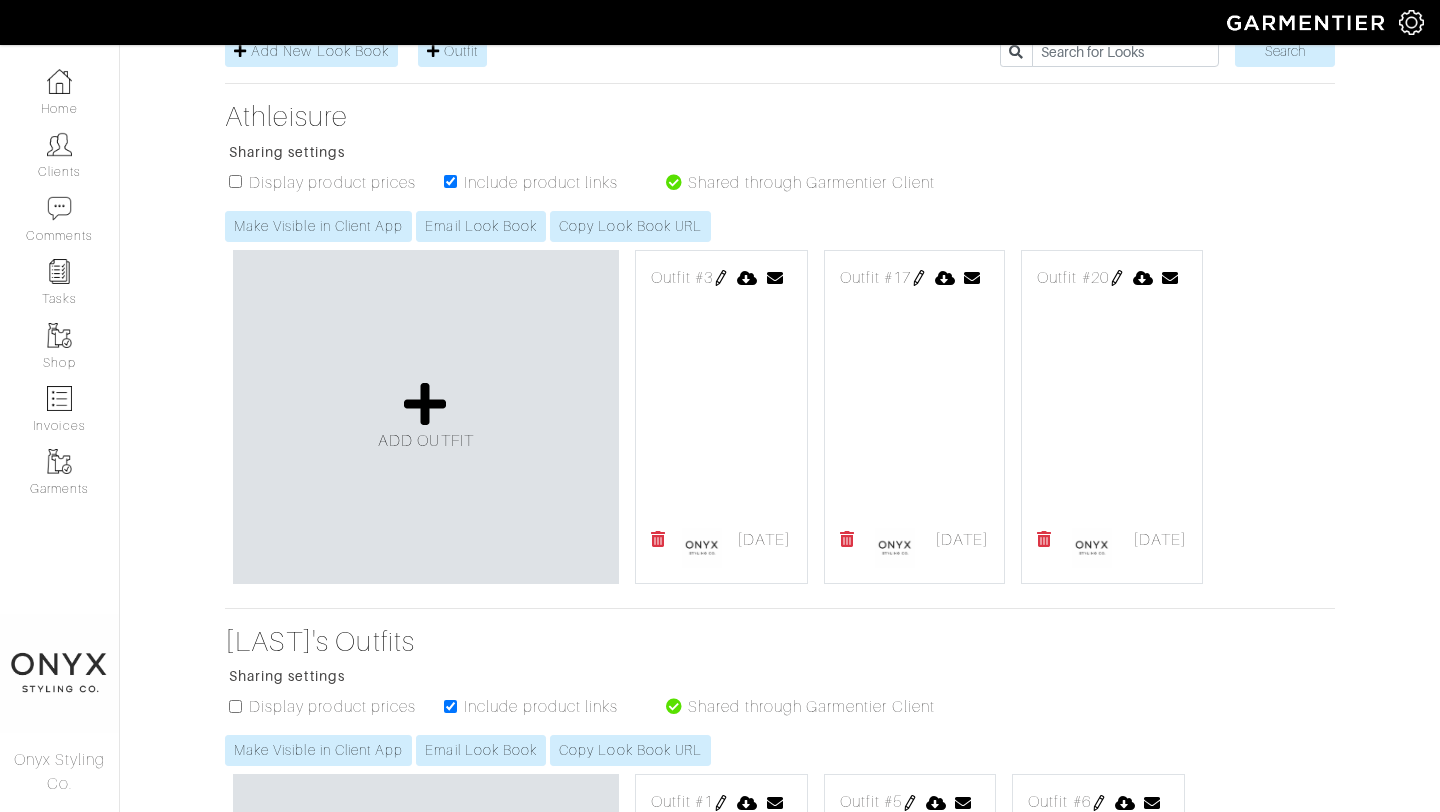 scroll, scrollTop: 0, scrollLeft: 0, axis: both 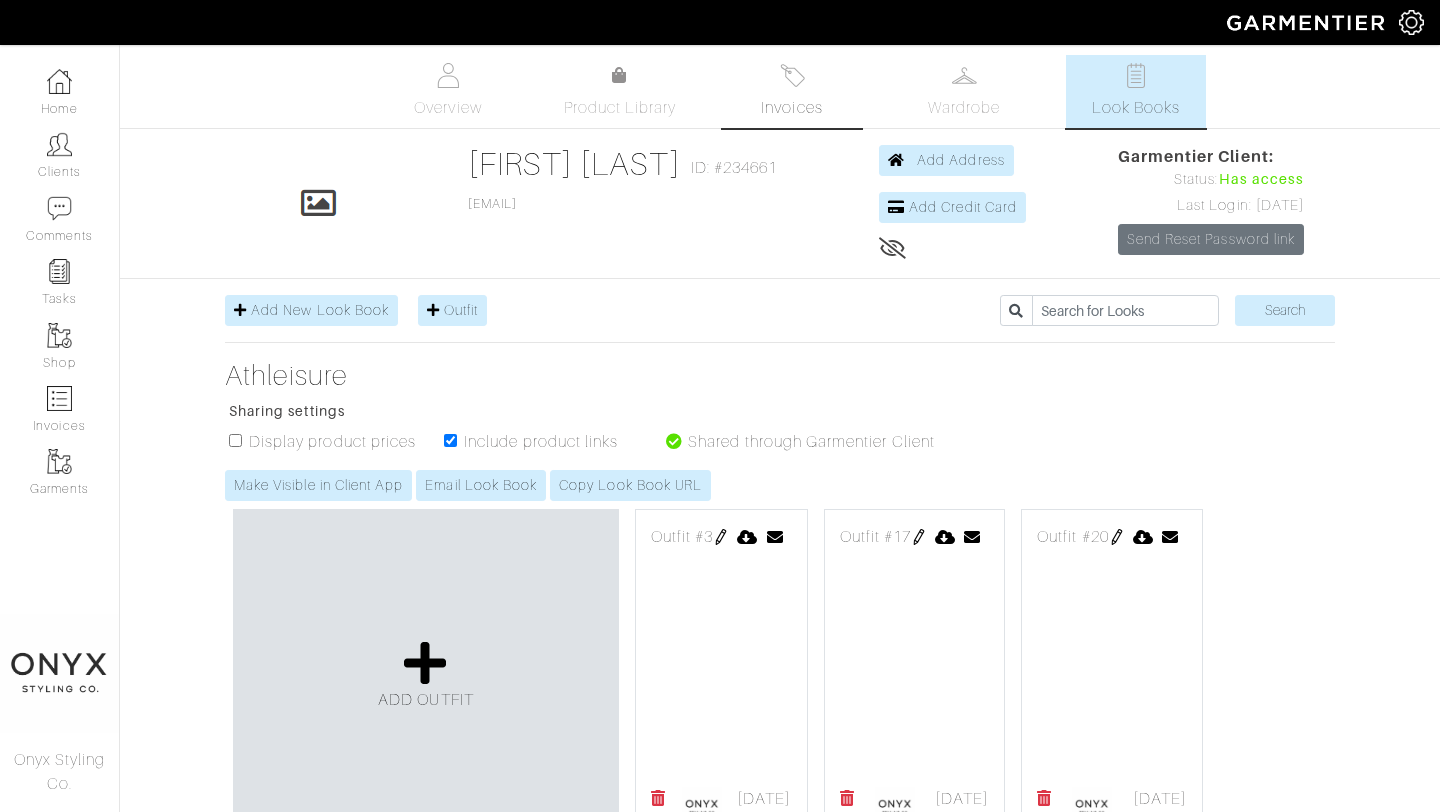 click on "Invoices" at bounding box center [791, 108] 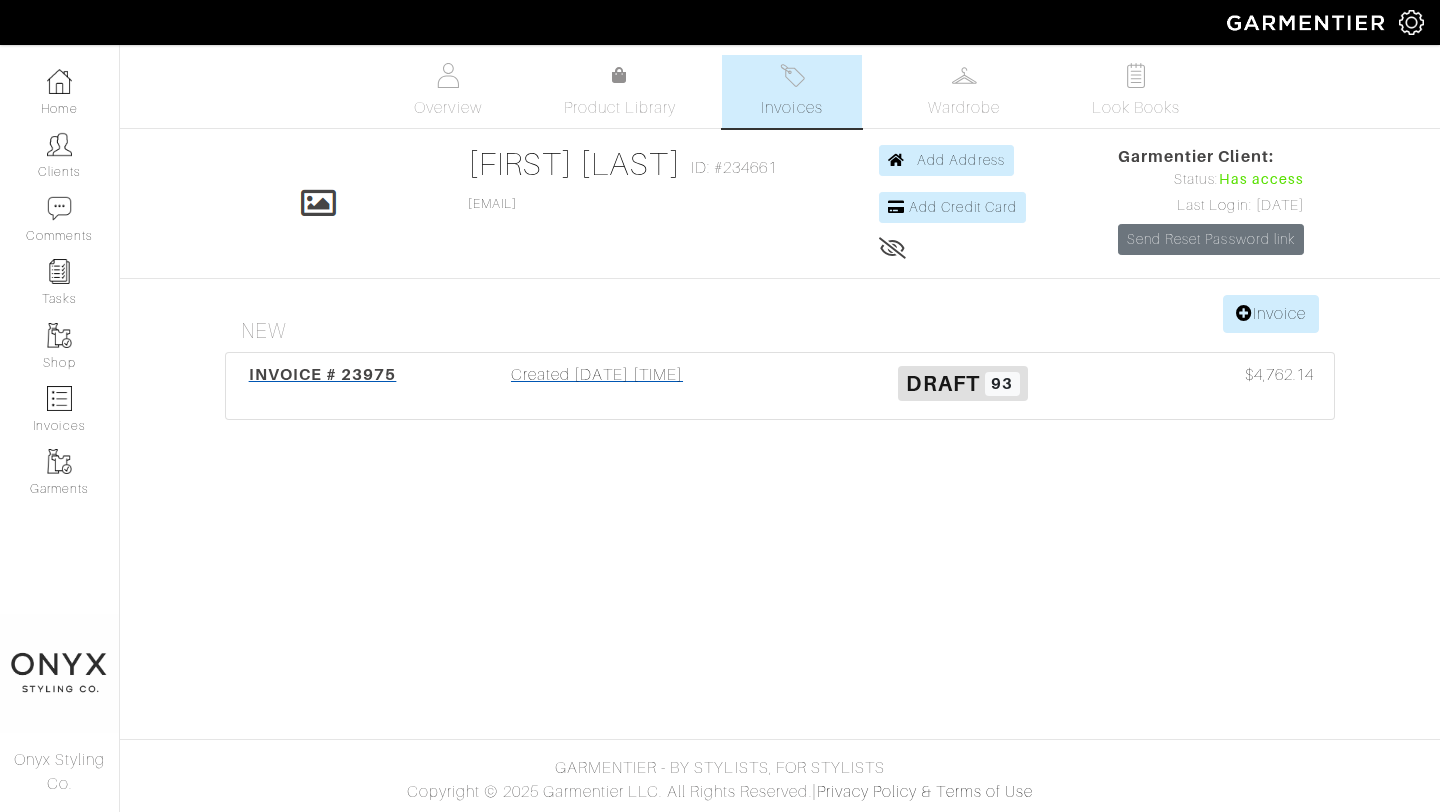 click on "INVOICE # 23975" at bounding box center [323, 374] 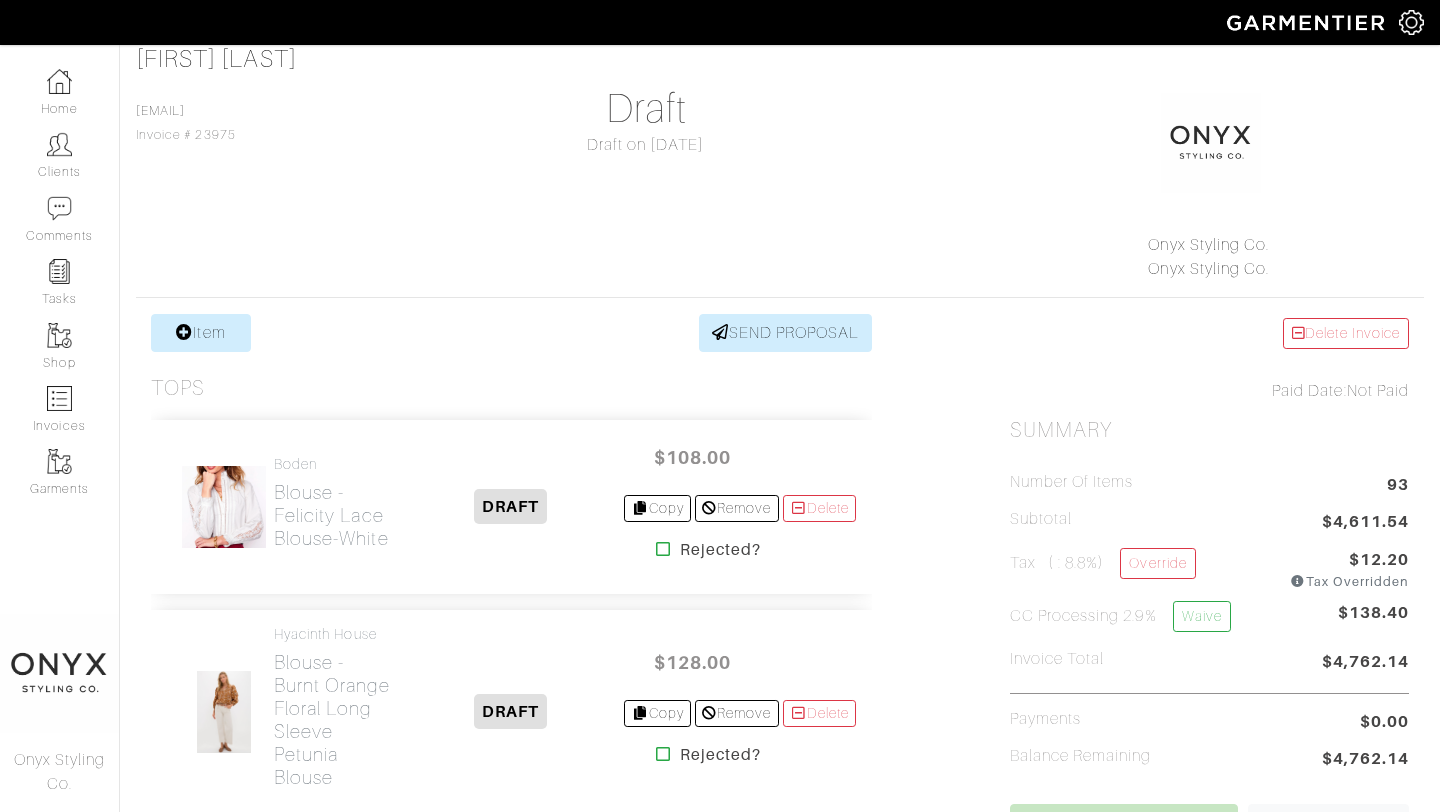 scroll, scrollTop: 0, scrollLeft: 0, axis: both 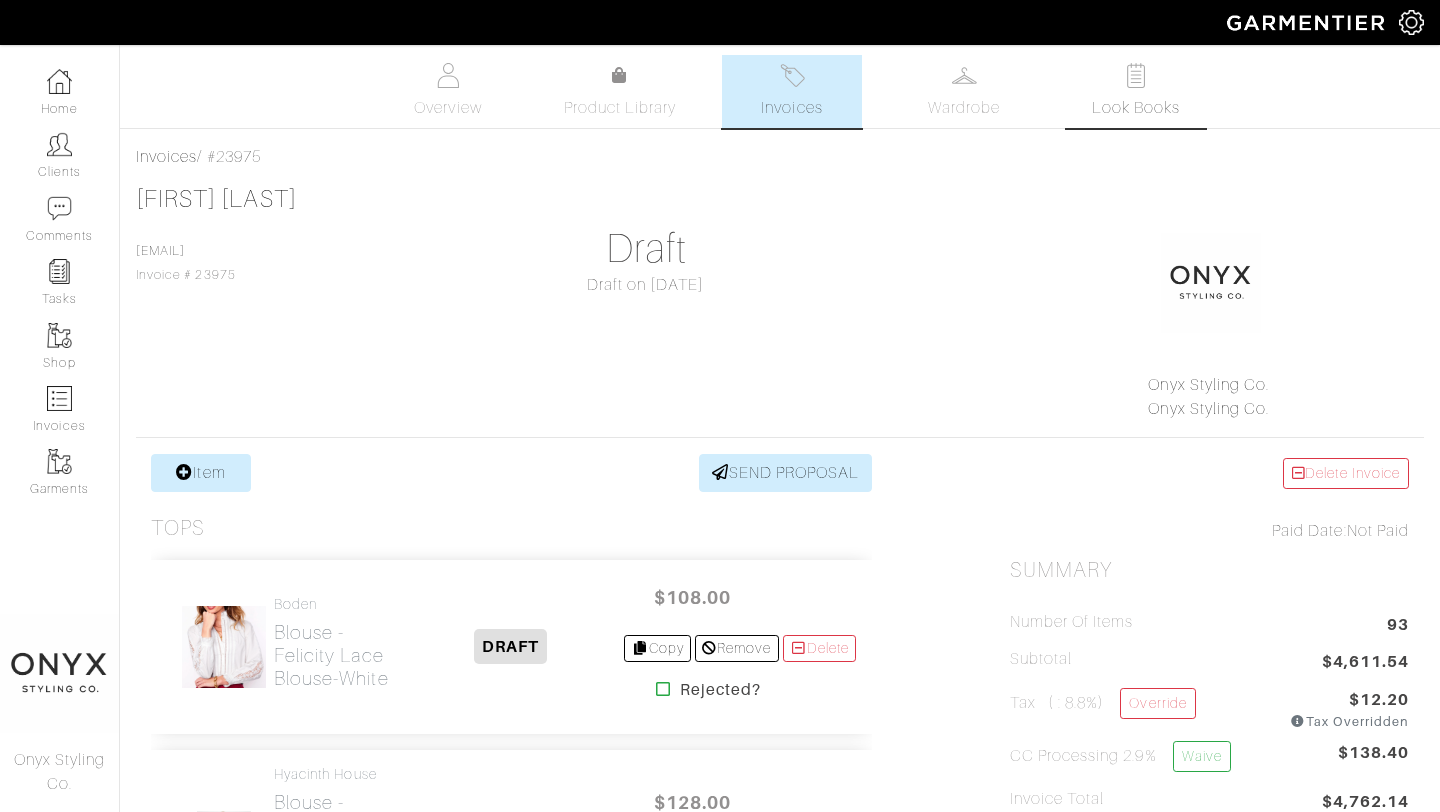 click on "Look Books" at bounding box center (1136, 108) 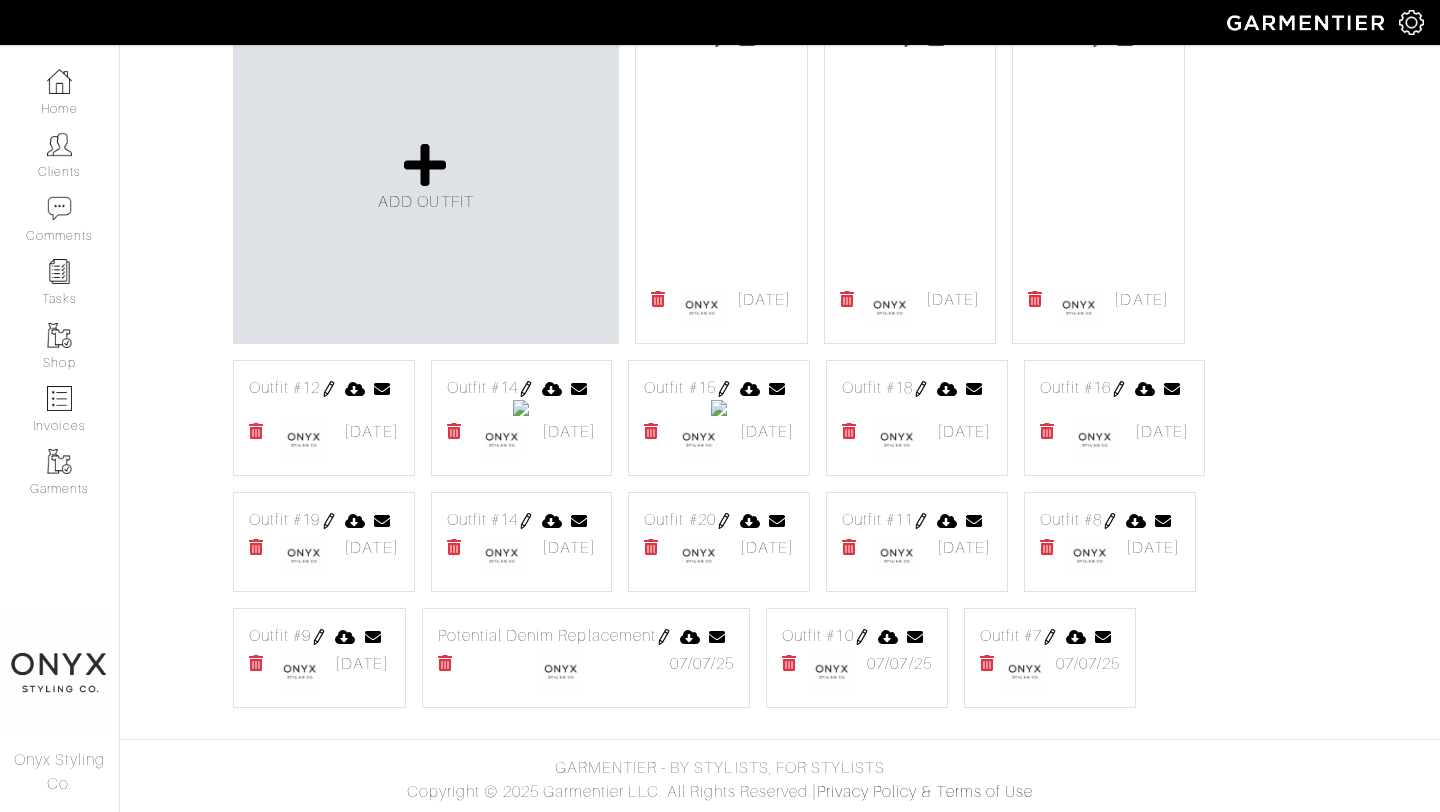 scroll, scrollTop: 998, scrollLeft: 0, axis: vertical 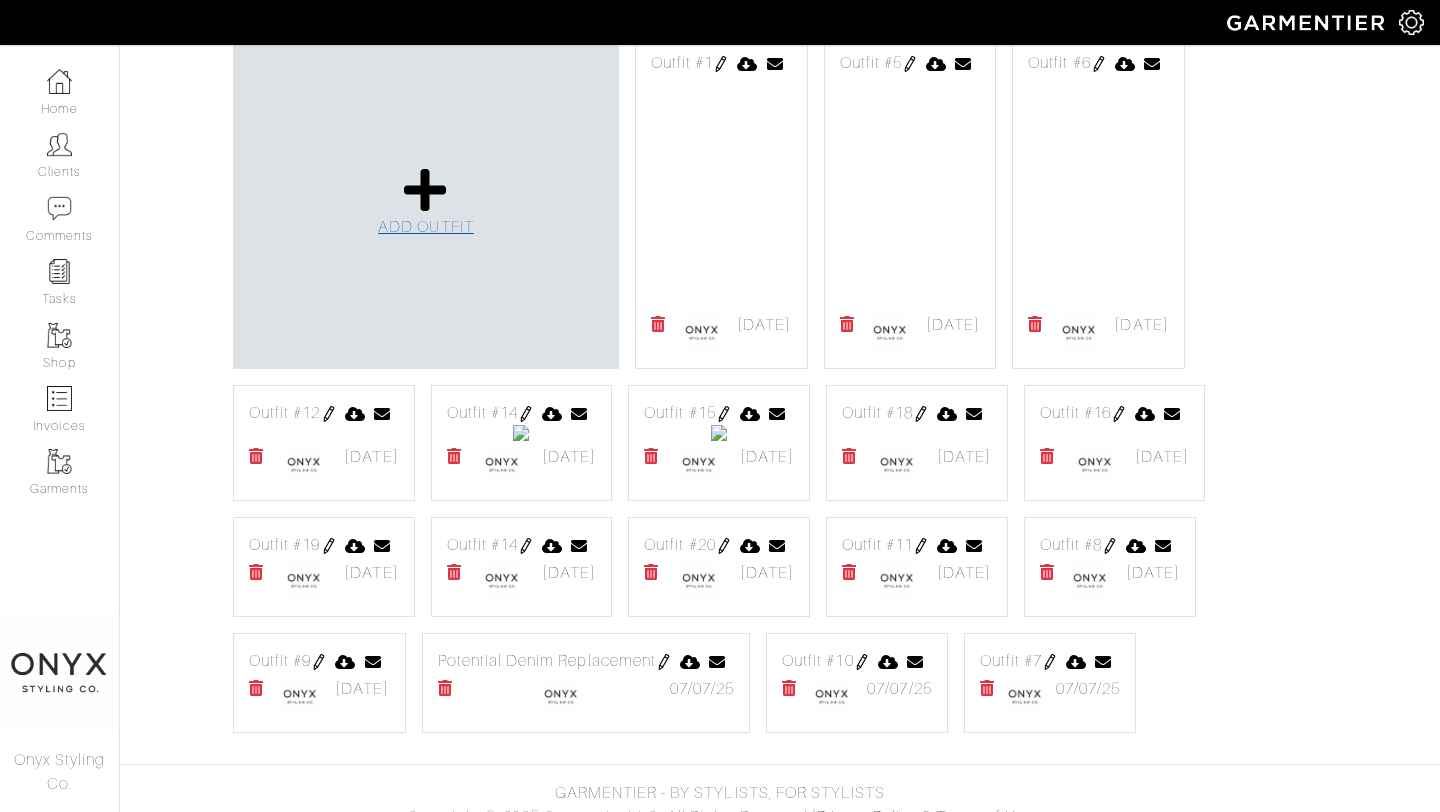 click at bounding box center [425, 190] 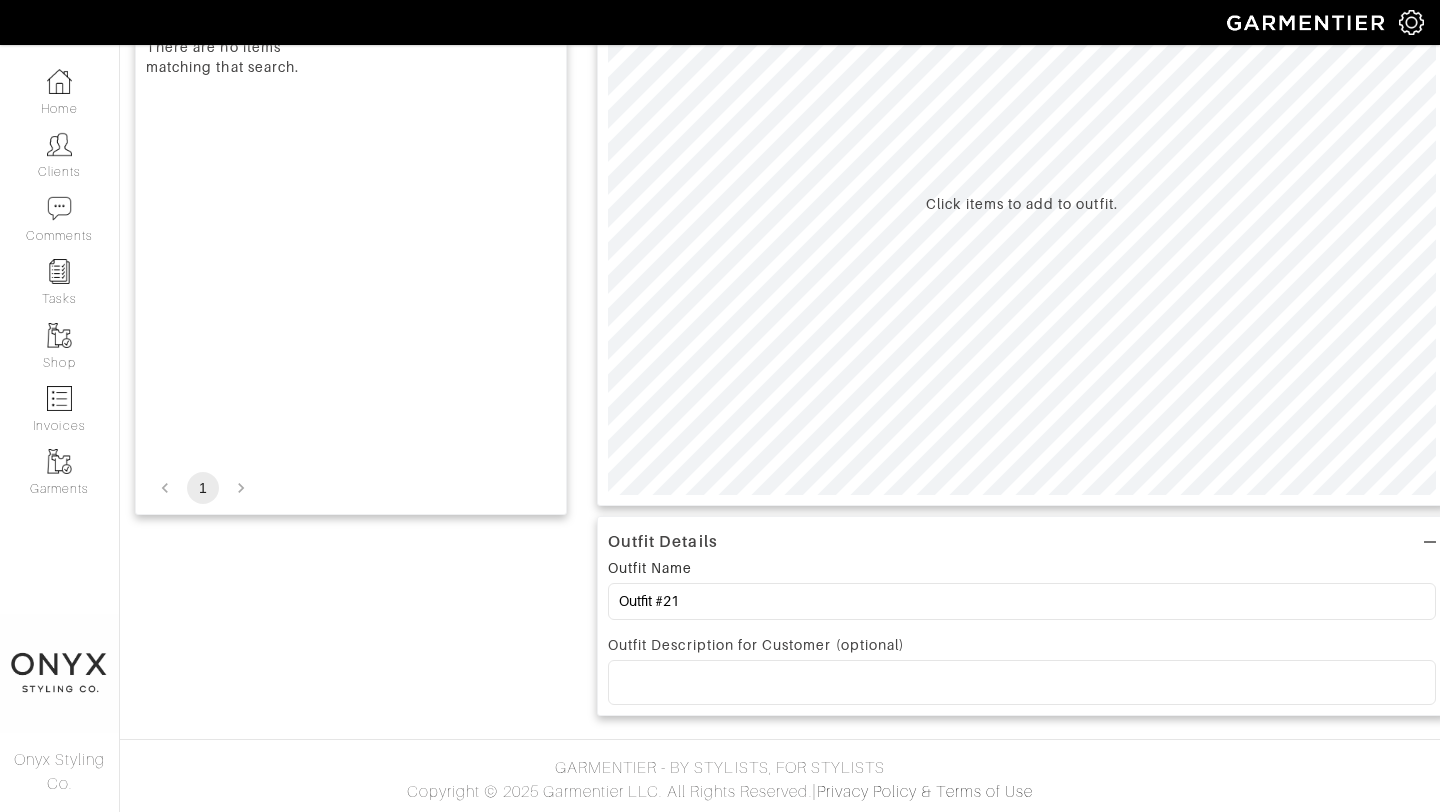 scroll, scrollTop: 0, scrollLeft: 0, axis: both 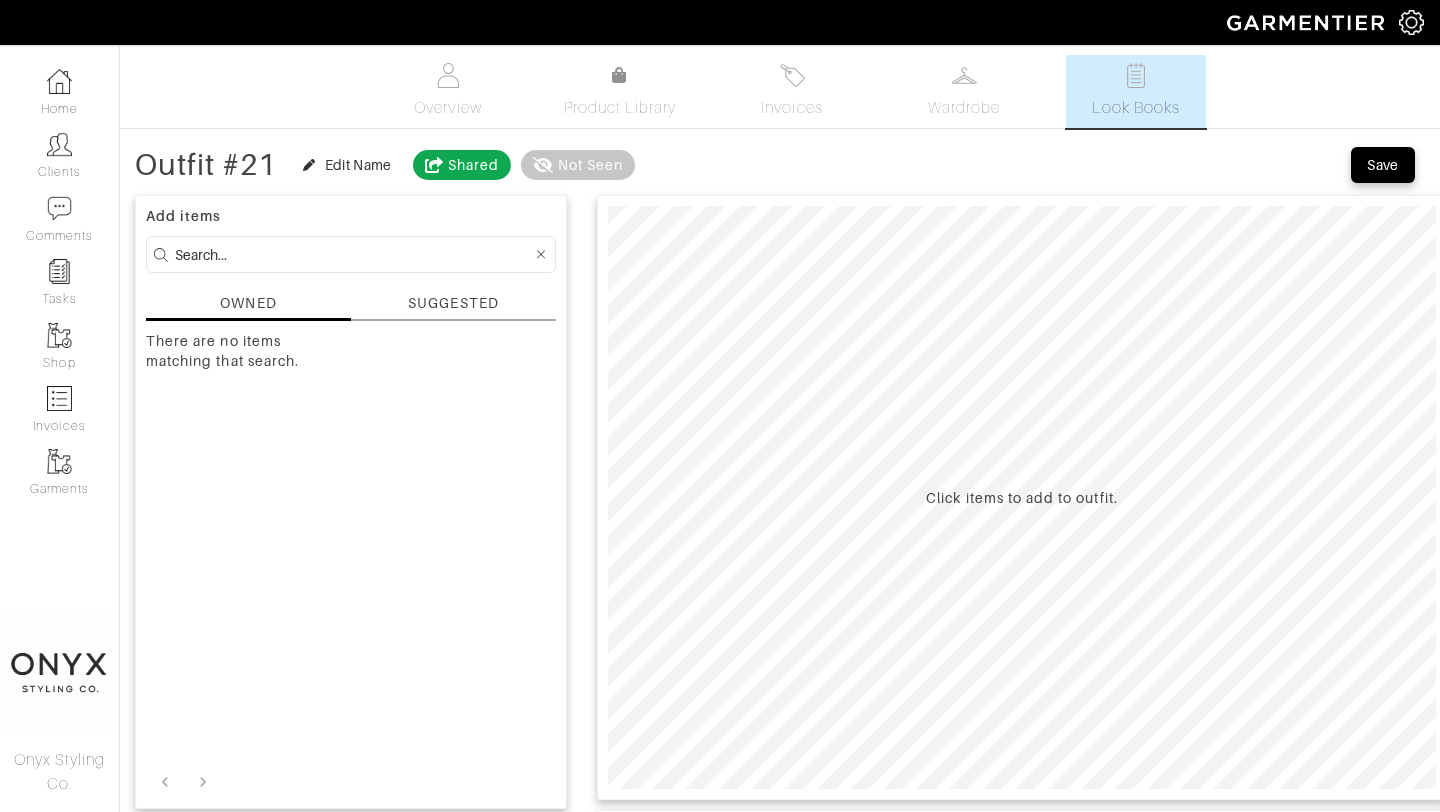click on "SUGGESTED" at bounding box center (248, 303) 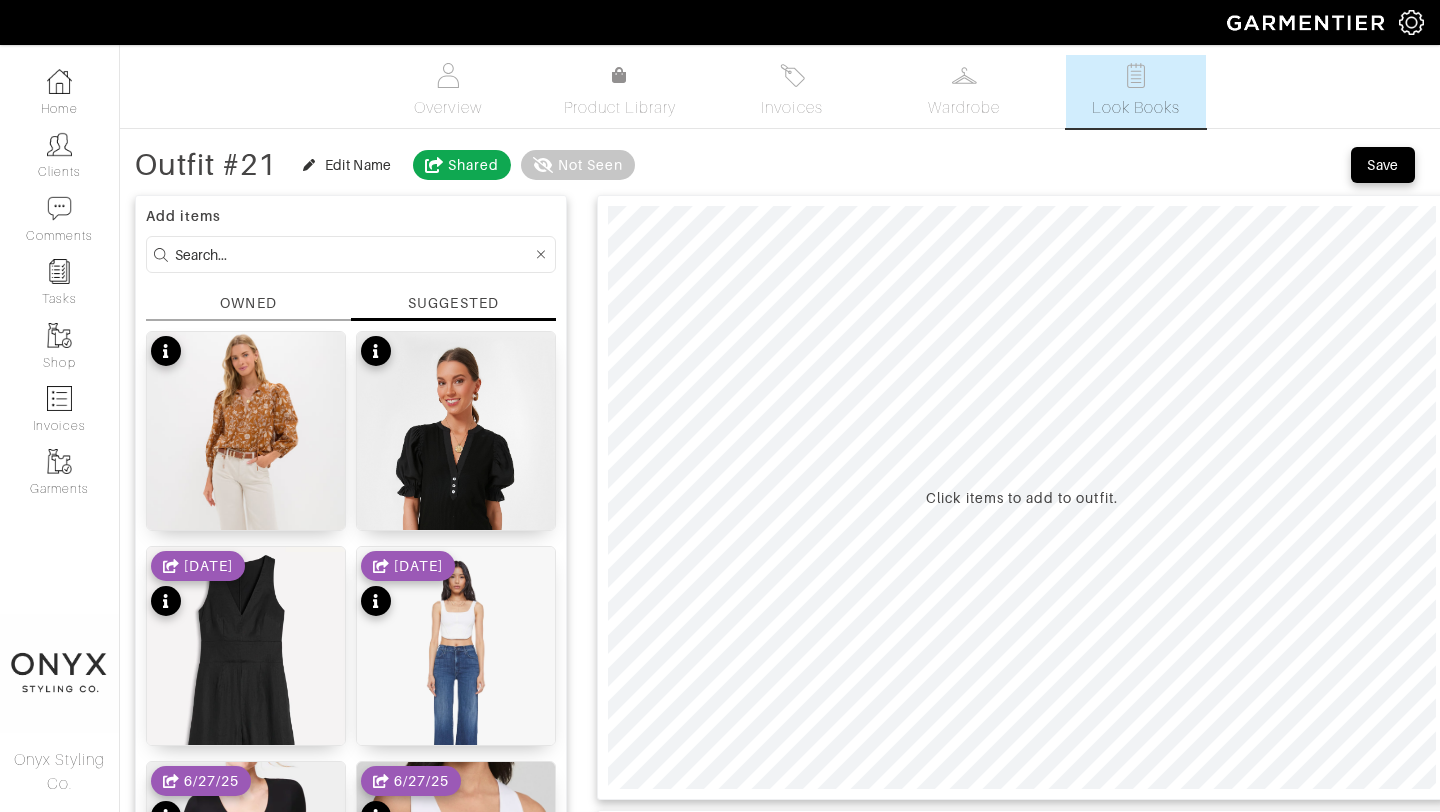 scroll, scrollTop: 48, scrollLeft: 0, axis: vertical 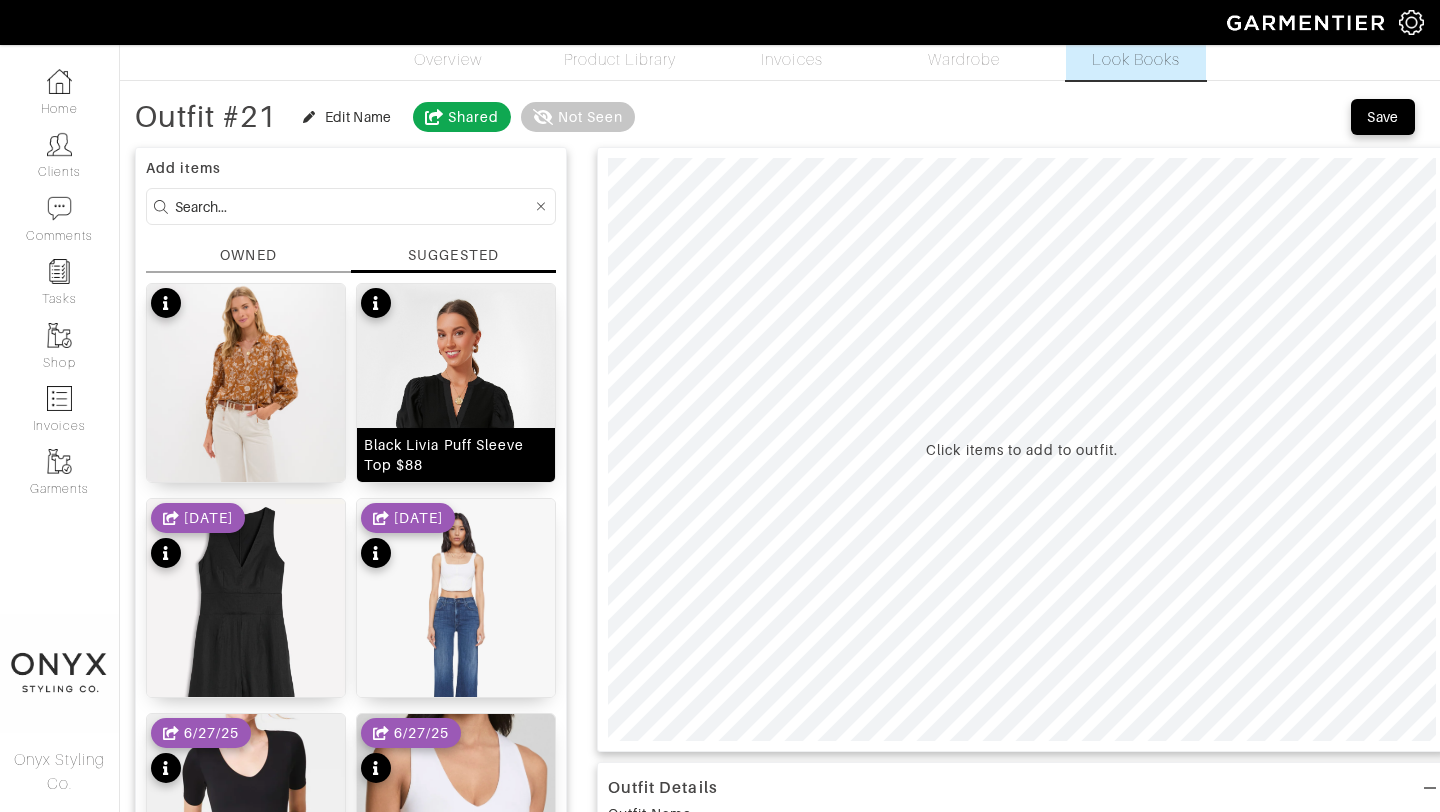 click at bounding box center [246, 432] 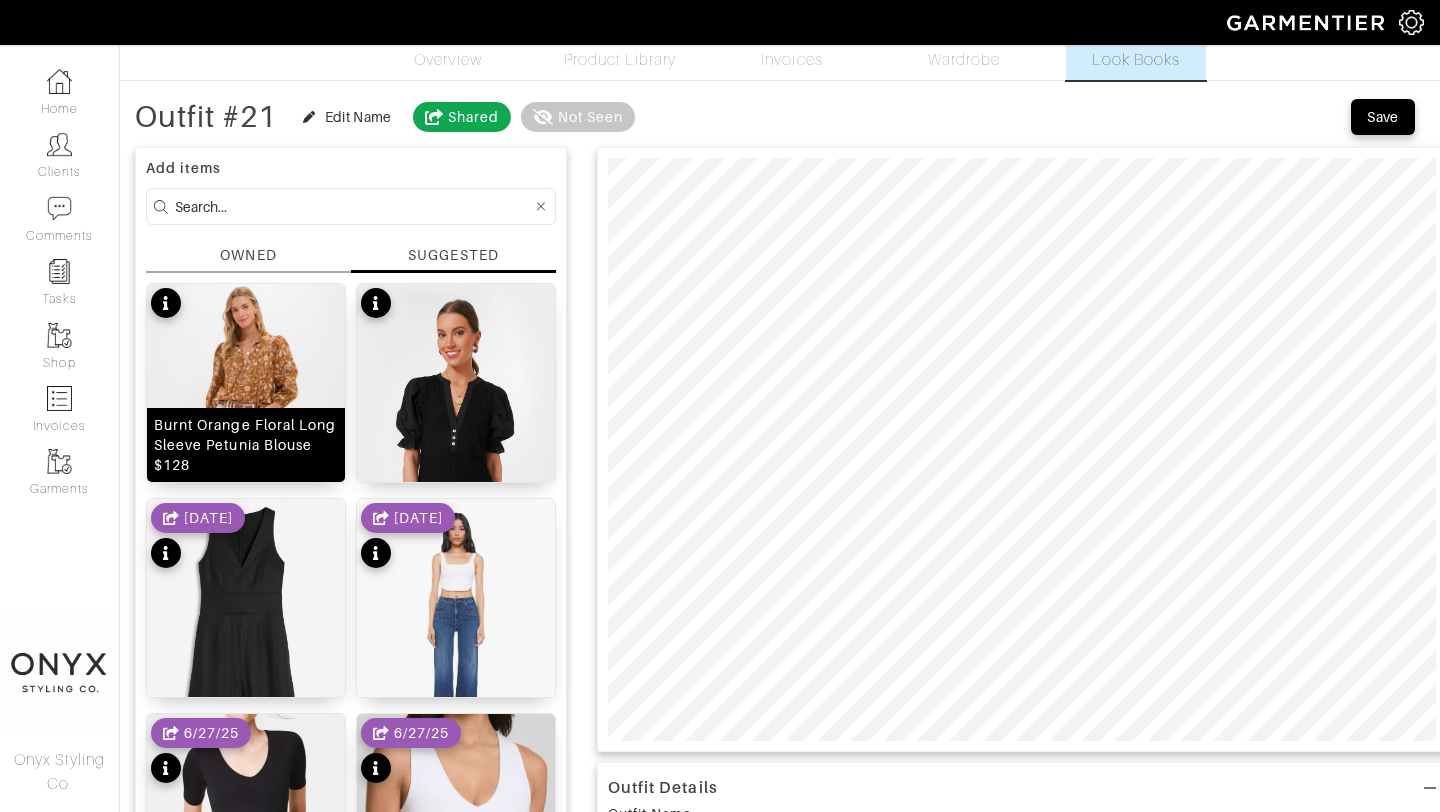 click at bounding box center (246, 432) 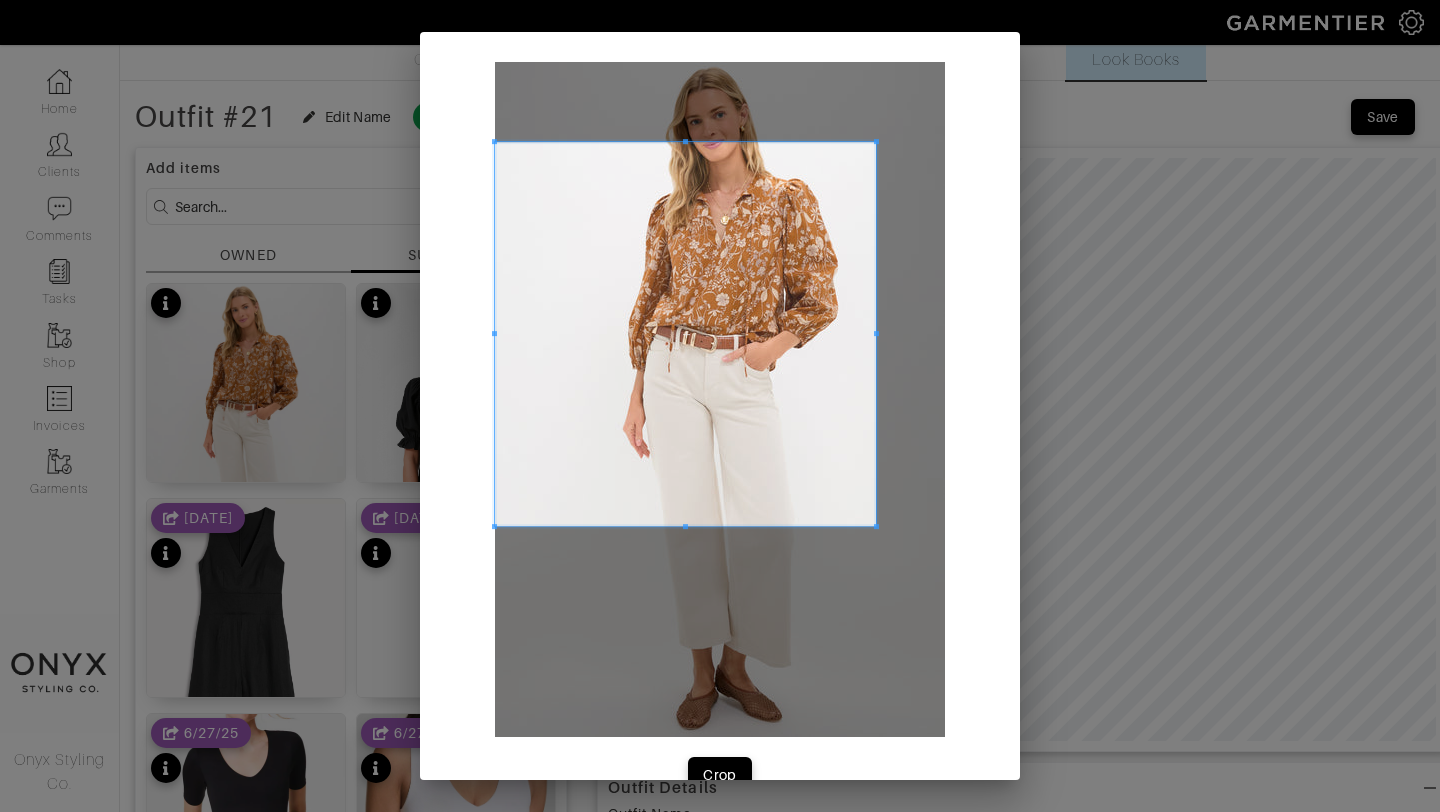 click at bounding box center (876, 141) 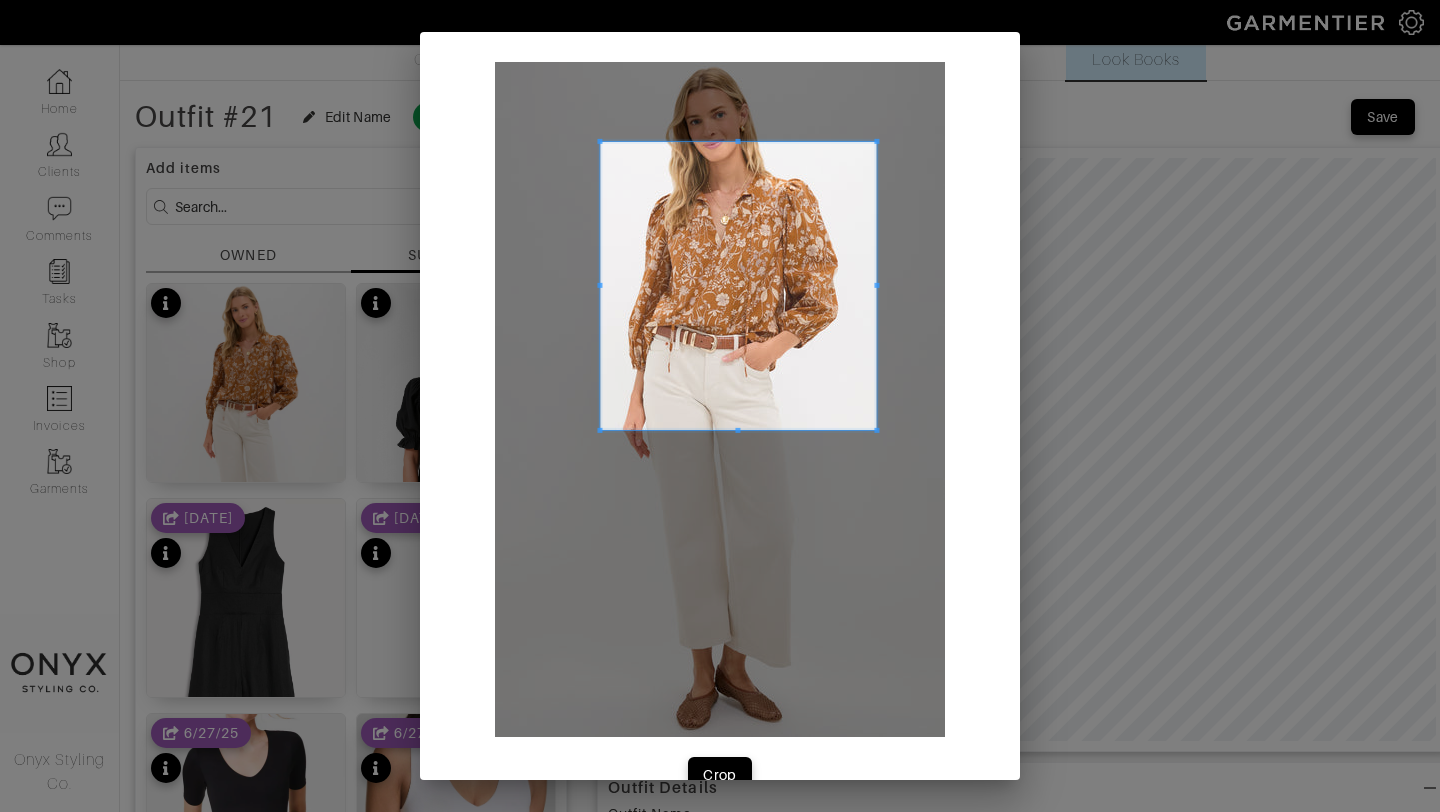 click at bounding box center [599, 430] 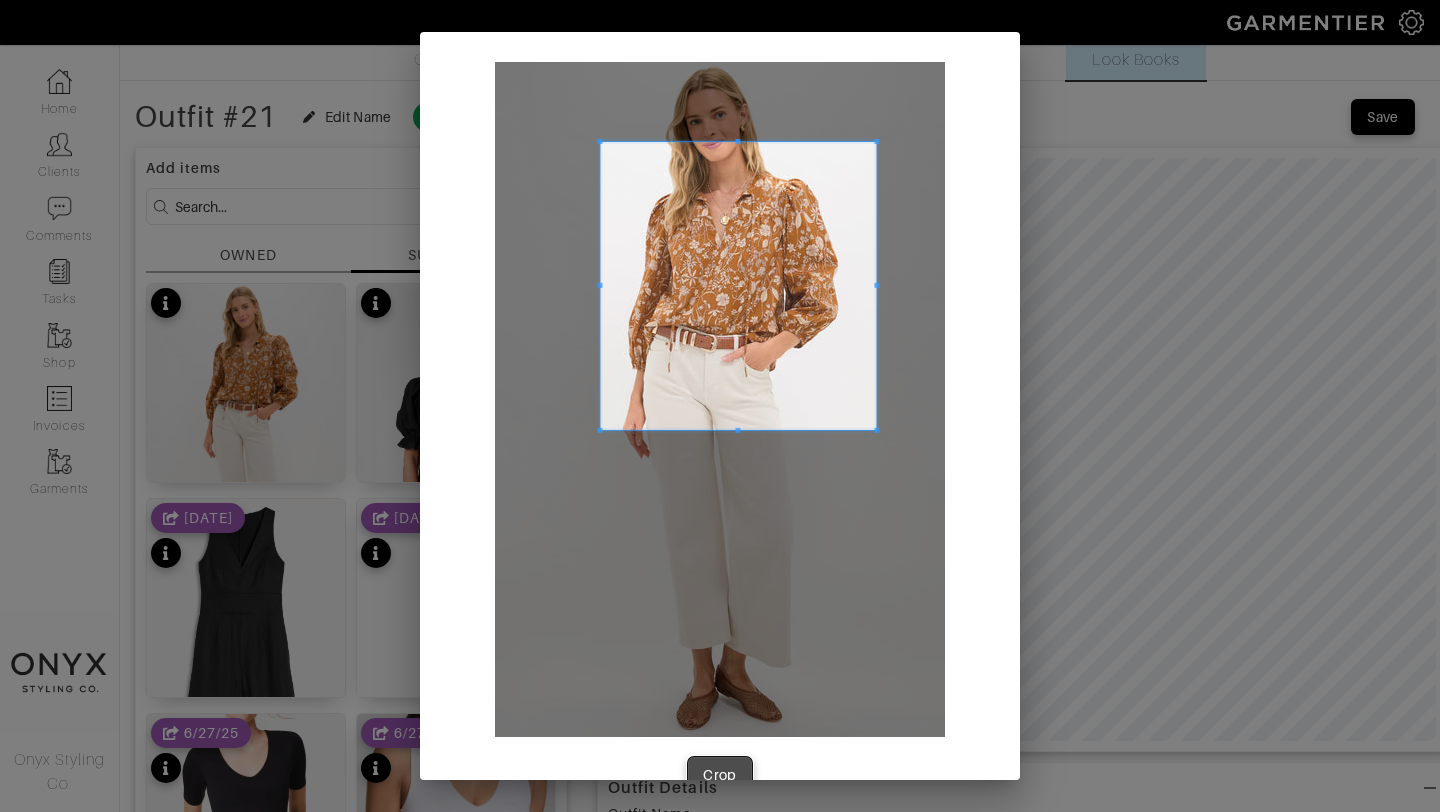 click on "Crop" at bounding box center [720, 775] 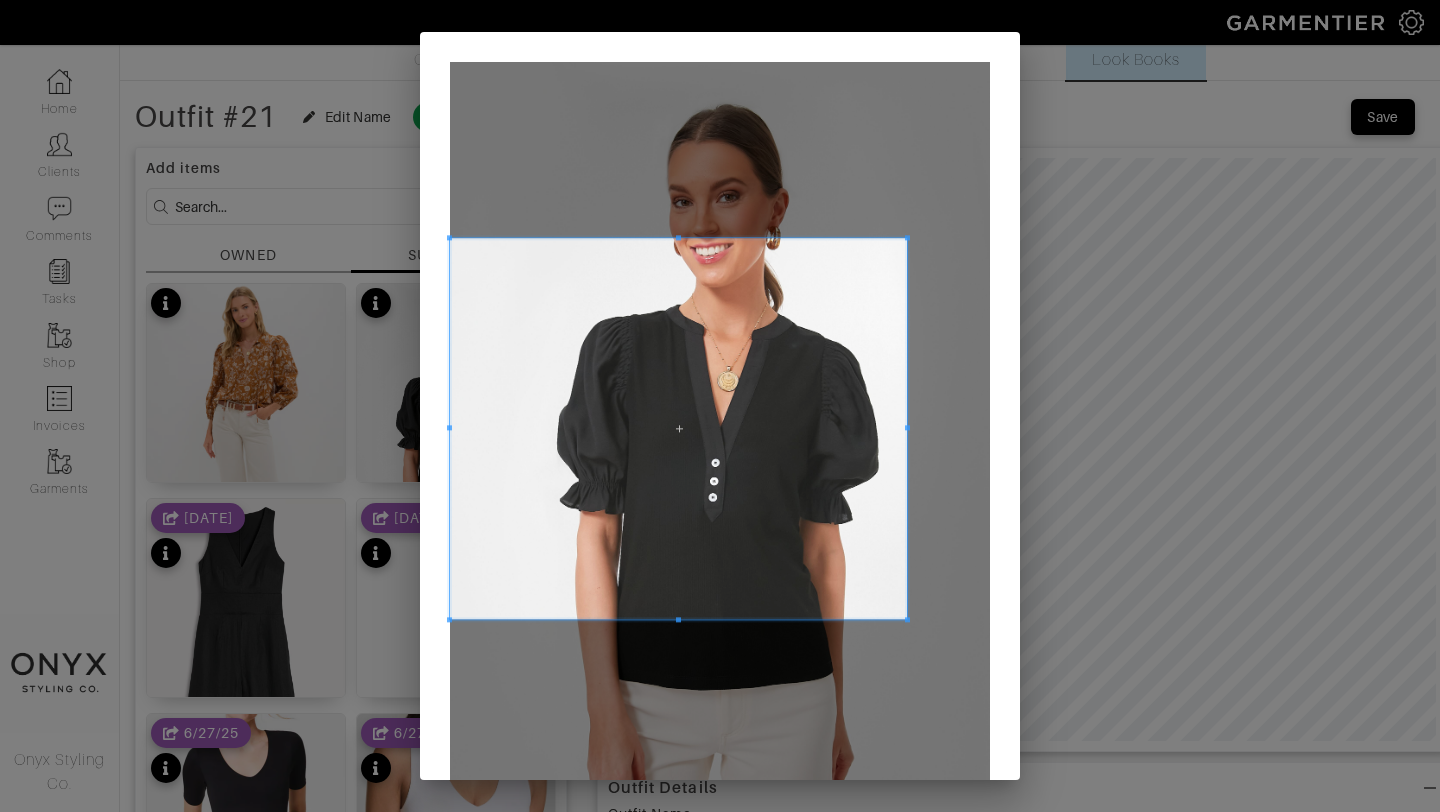 click at bounding box center (907, 237) 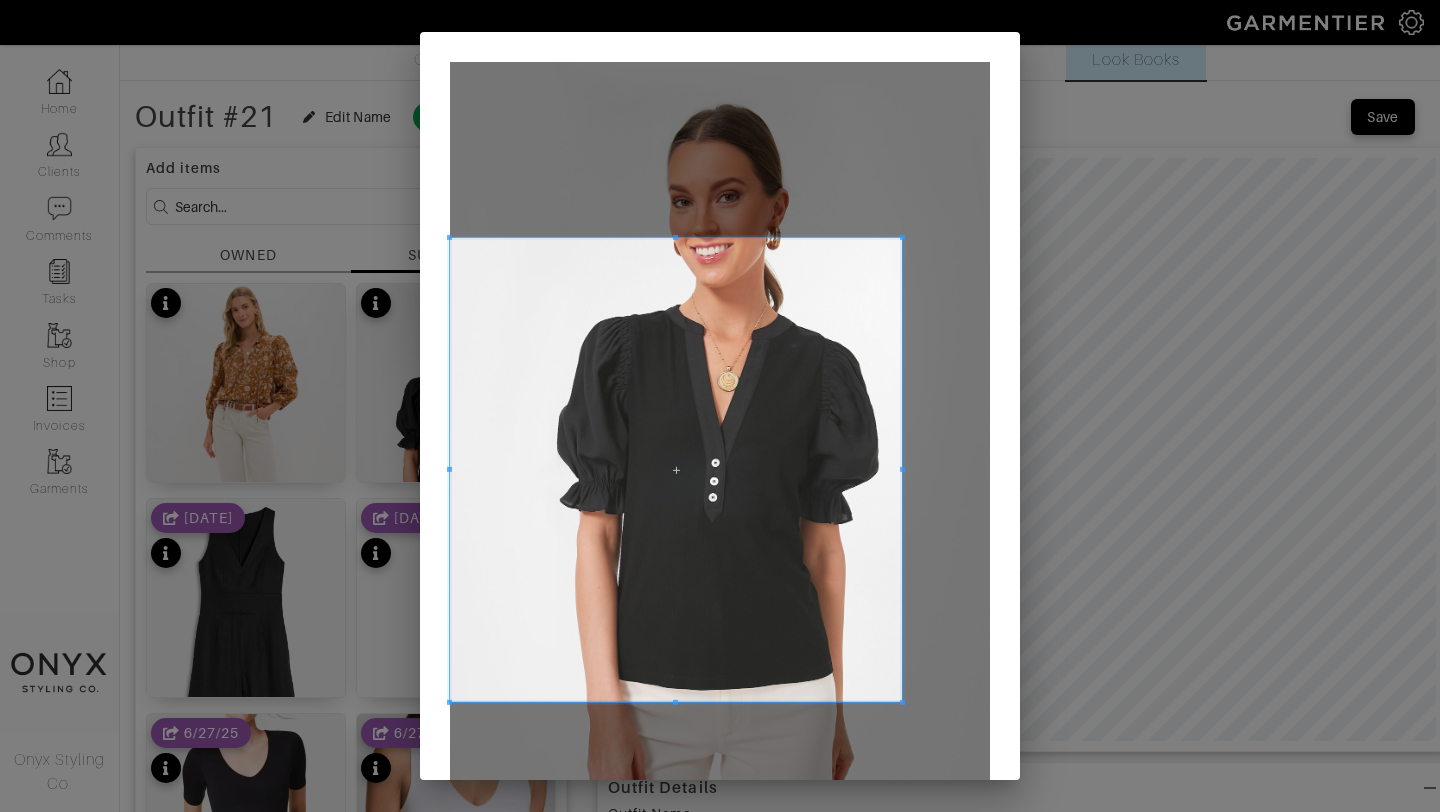 click at bounding box center (902, 702) 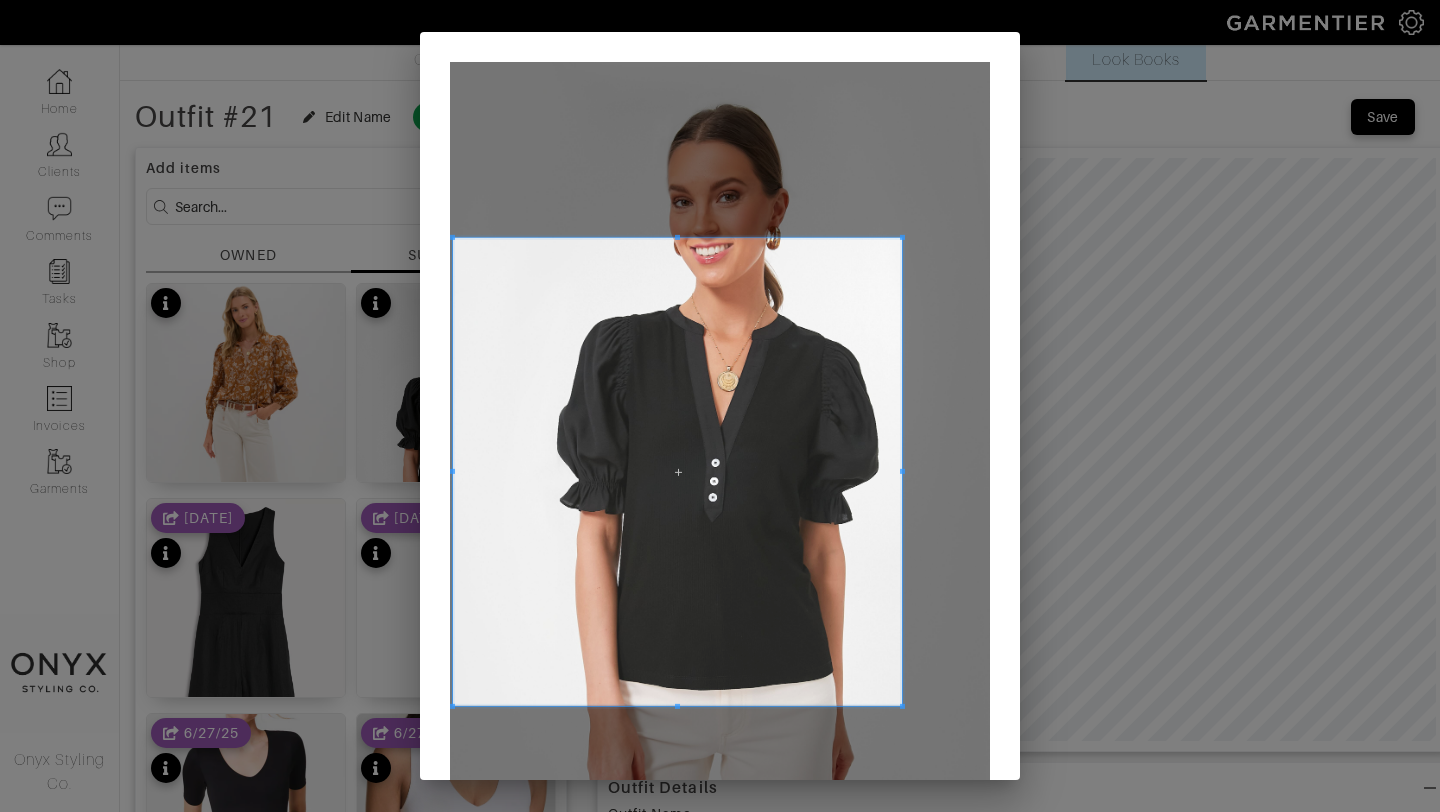 click at bounding box center (452, 472) 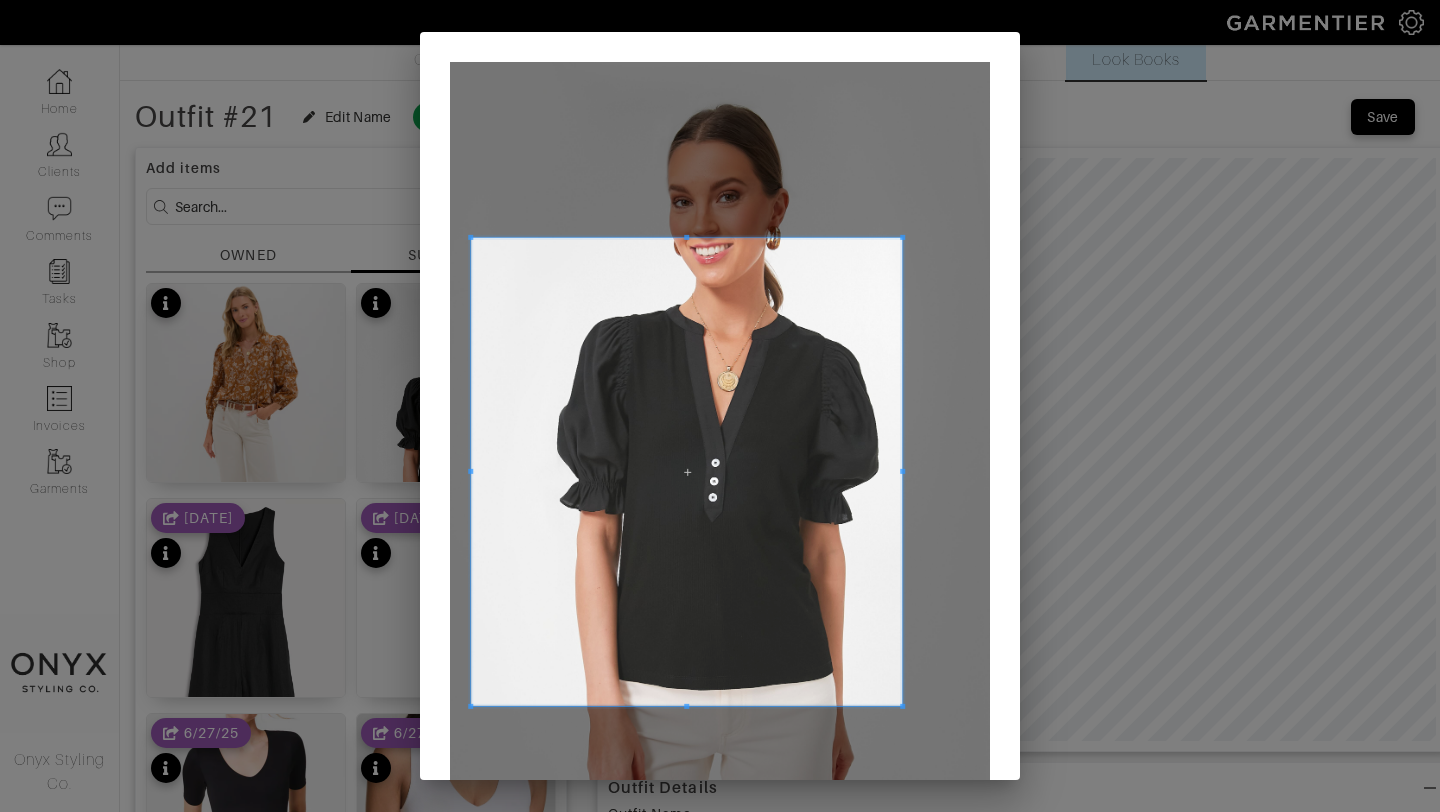 click at bounding box center (686, 472) 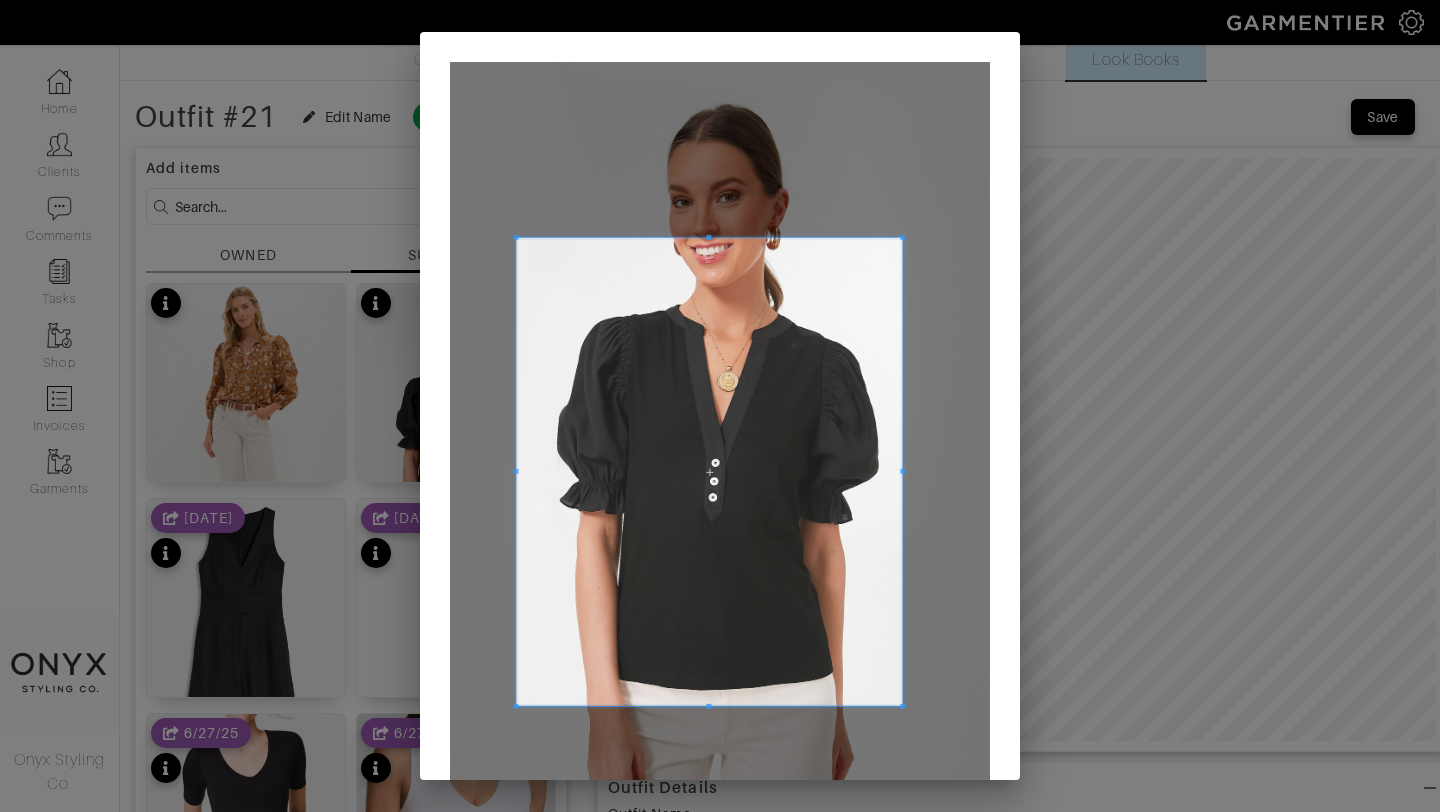 click at bounding box center [709, 472] 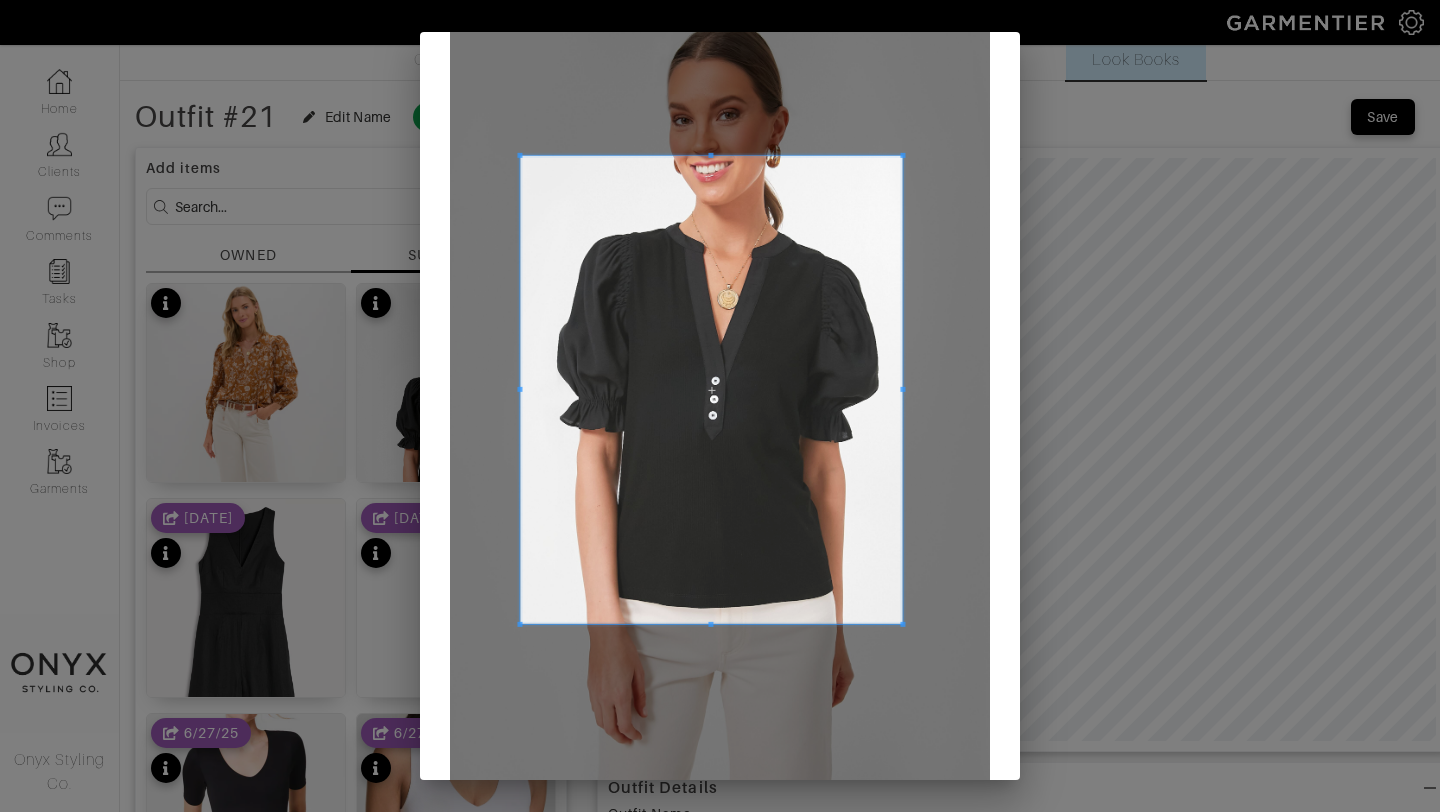scroll, scrollTop: 145, scrollLeft: 0, axis: vertical 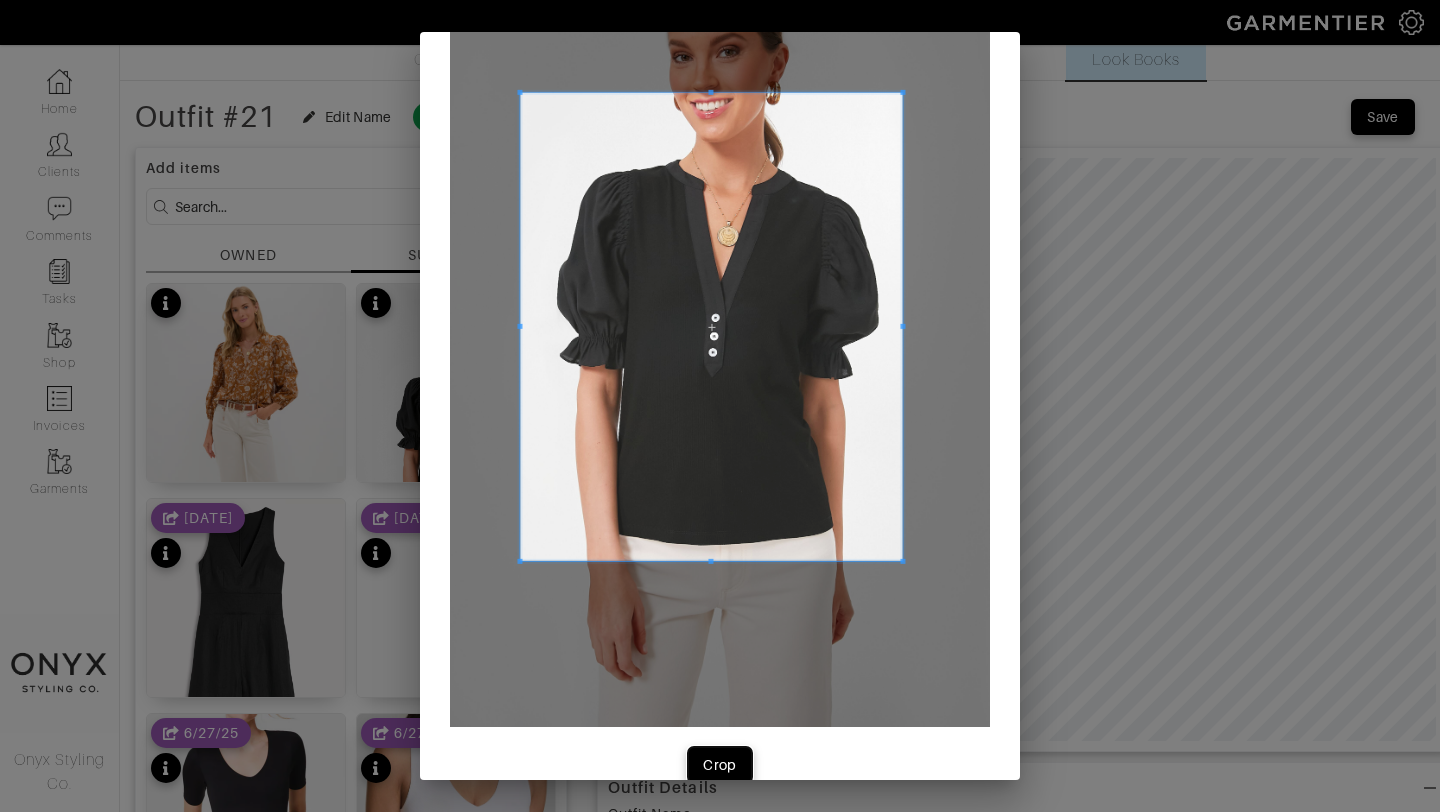 click on "Crop" at bounding box center [720, 765] 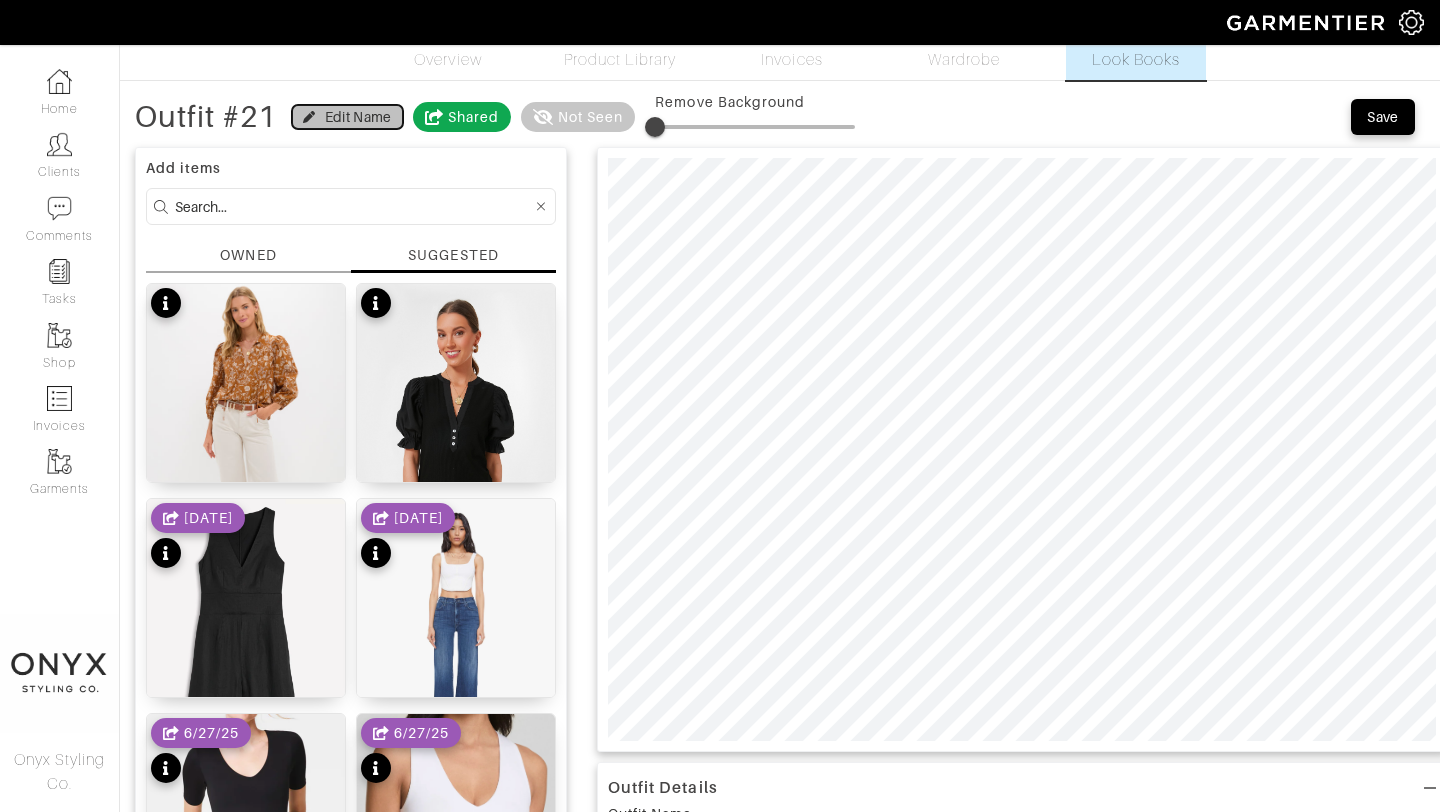 click on "Edit Name" at bounding box center [347, 117] 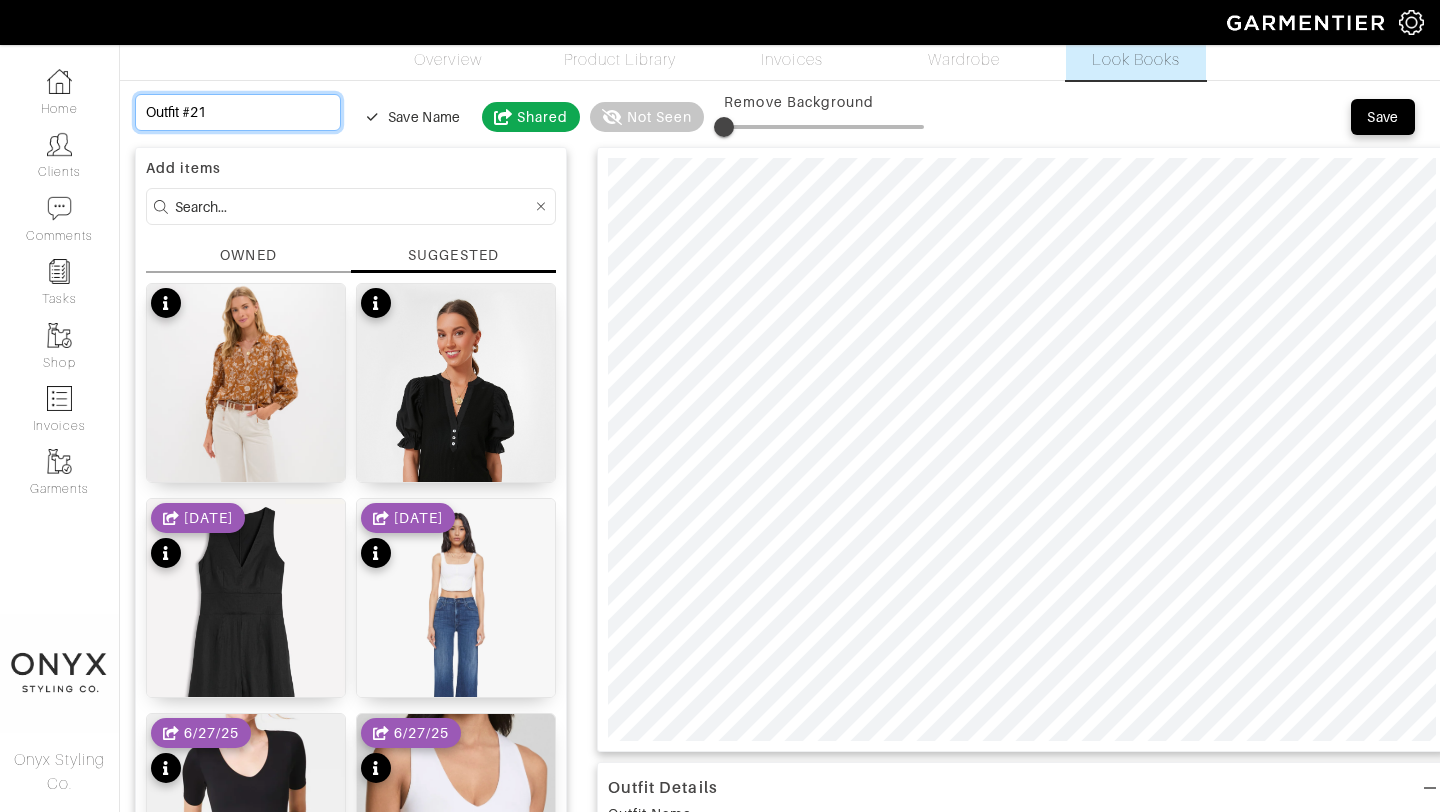 drag, startPoint x: 271, startPoint y: 120, endPoint x: 125, endPoint y: 114, distance: 146.12323 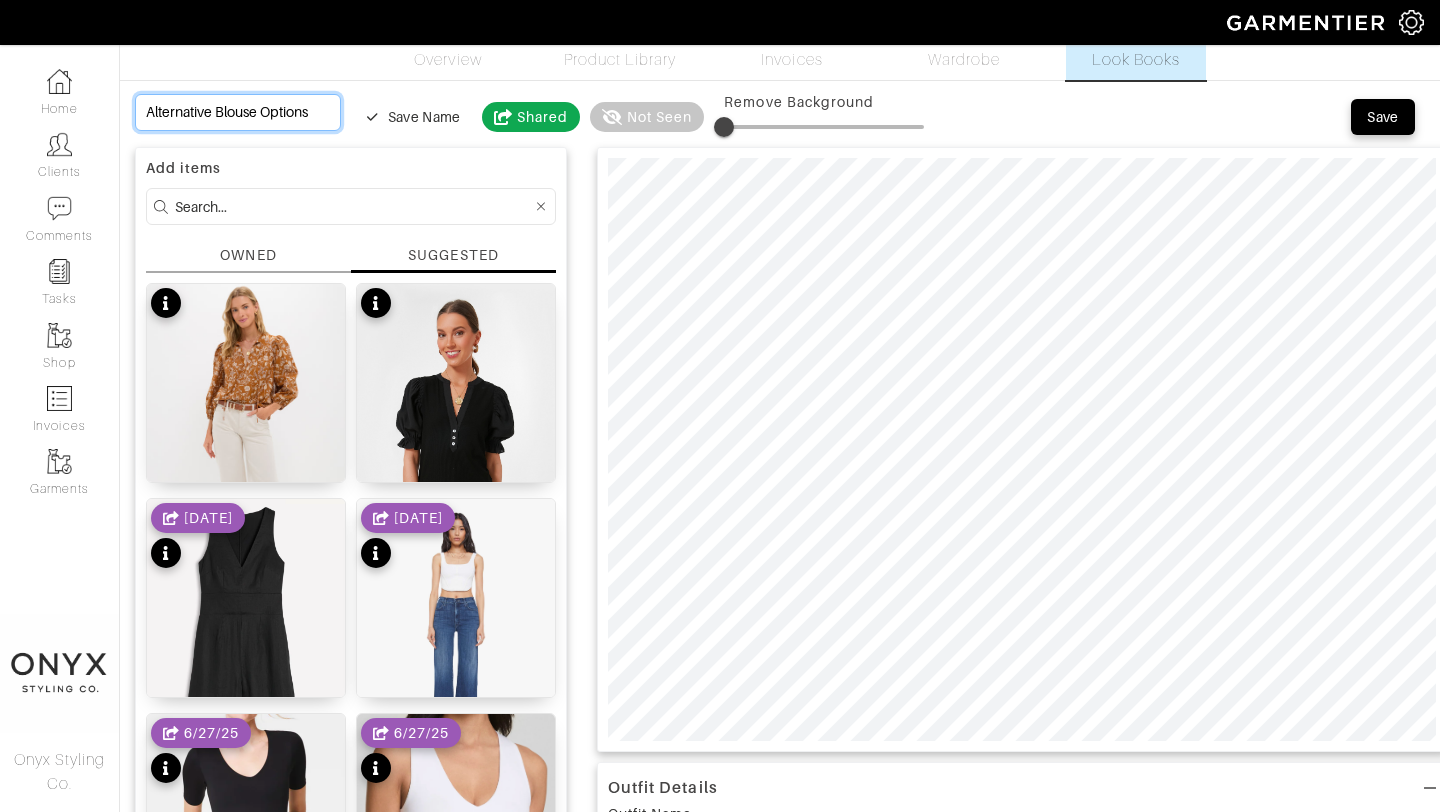 scroll, scrollTop: 0, scrollLeft: 24, axis: horizontal 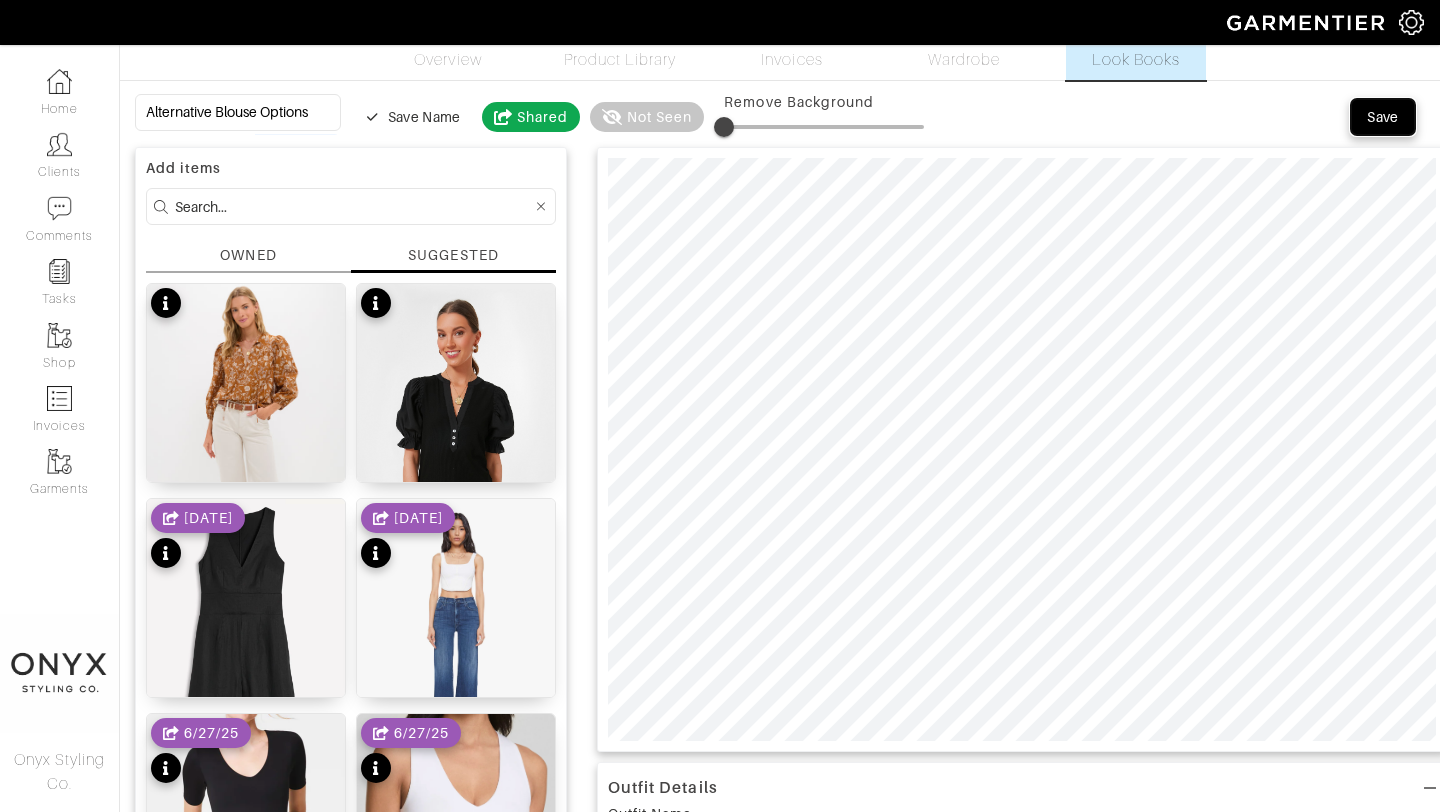 click on "Save" at bounding box center (1383, 117) 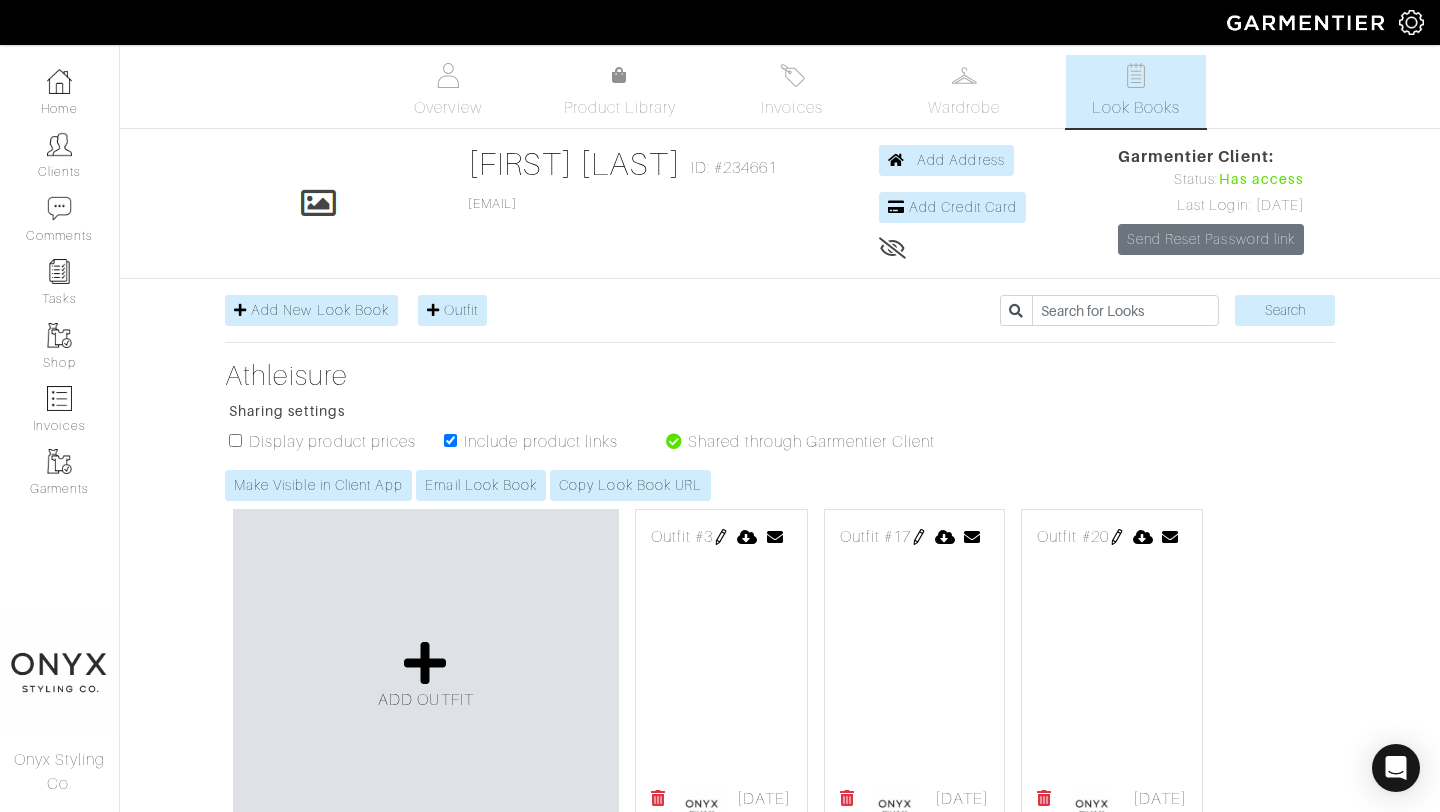 scroll, scrollTop: 0, scrollLeft: 0, axis: both 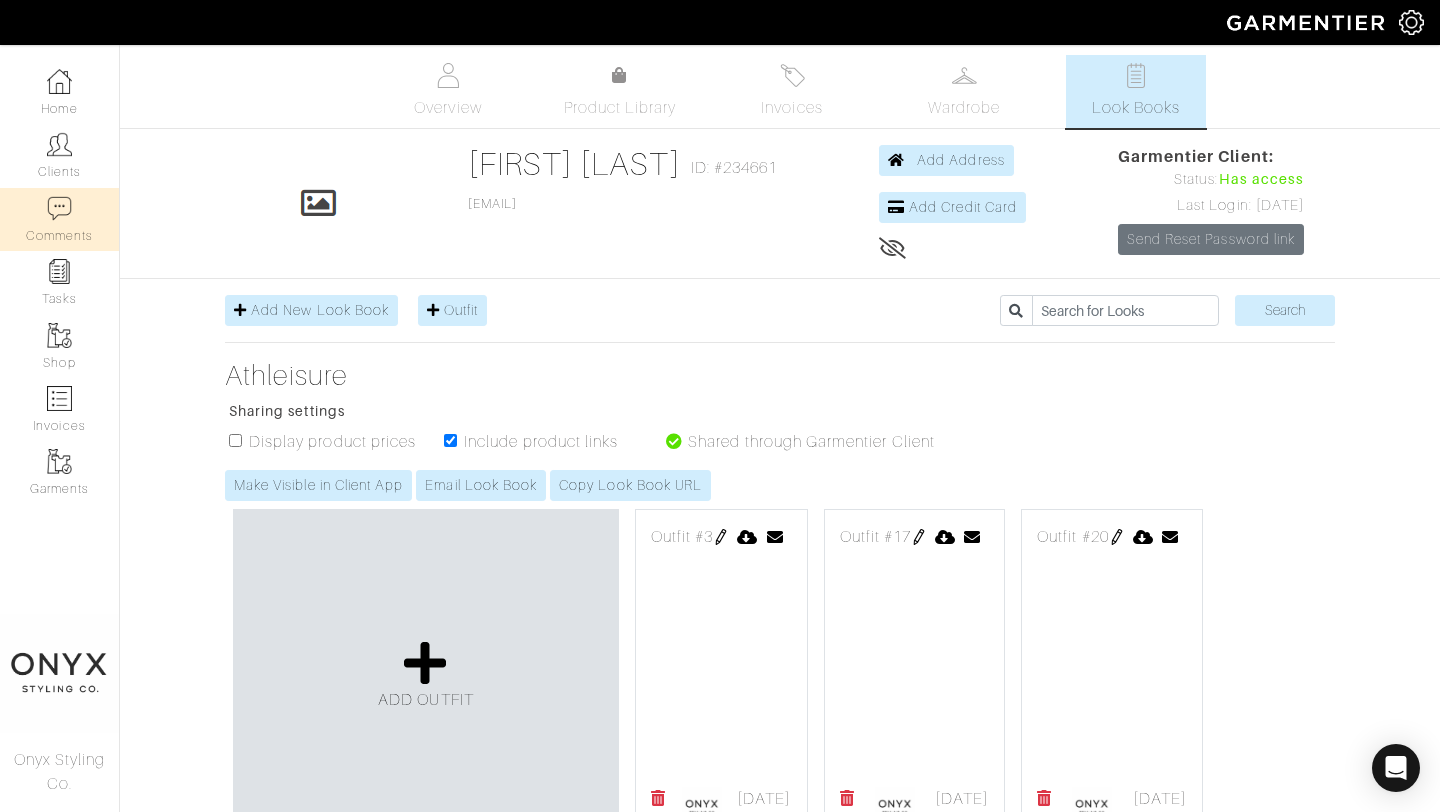 click on "Comments" at bounding box center [59, 219] 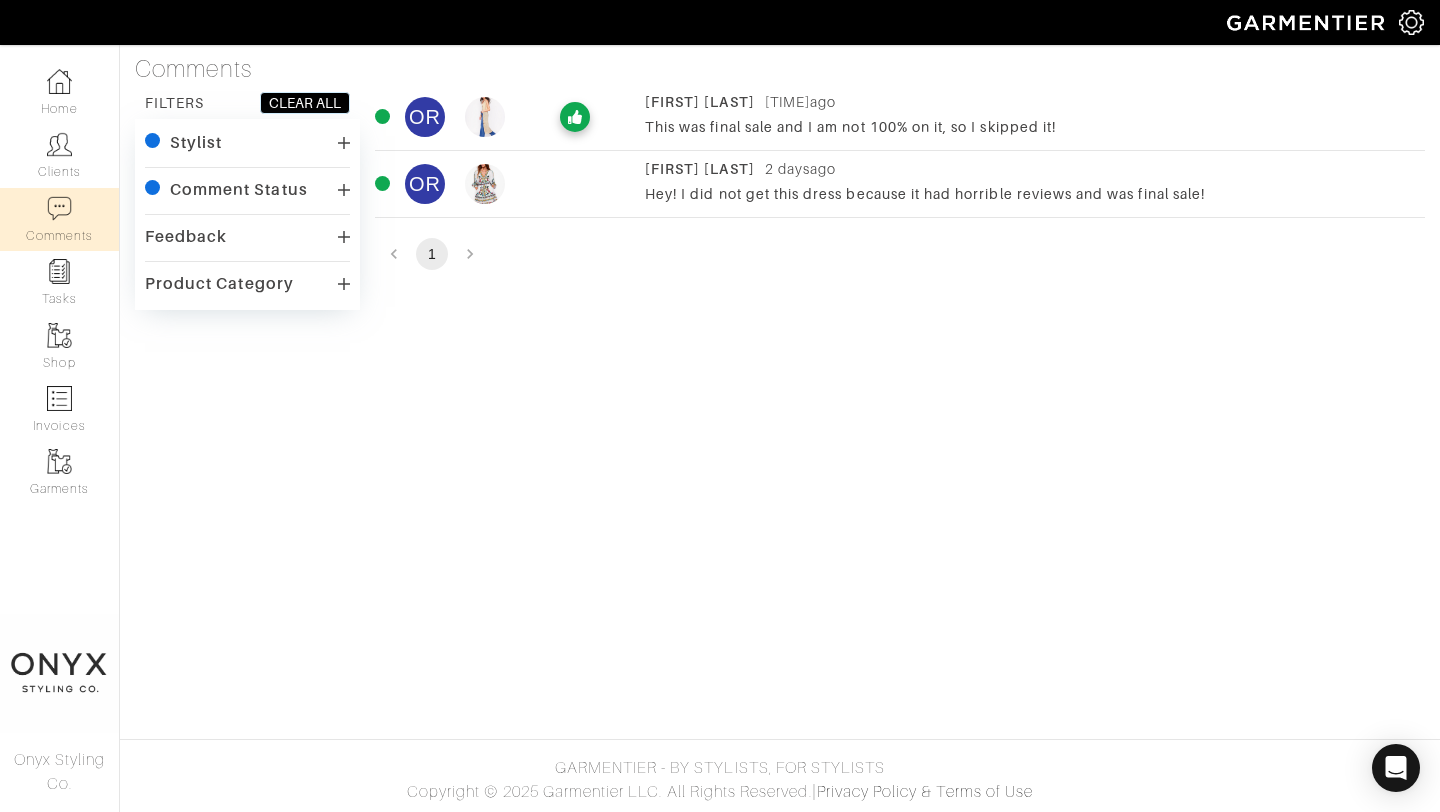 click on "Hey! I did not get this dress because it had horrible reviews and was final sale!" at bounding box center (1030, 127) 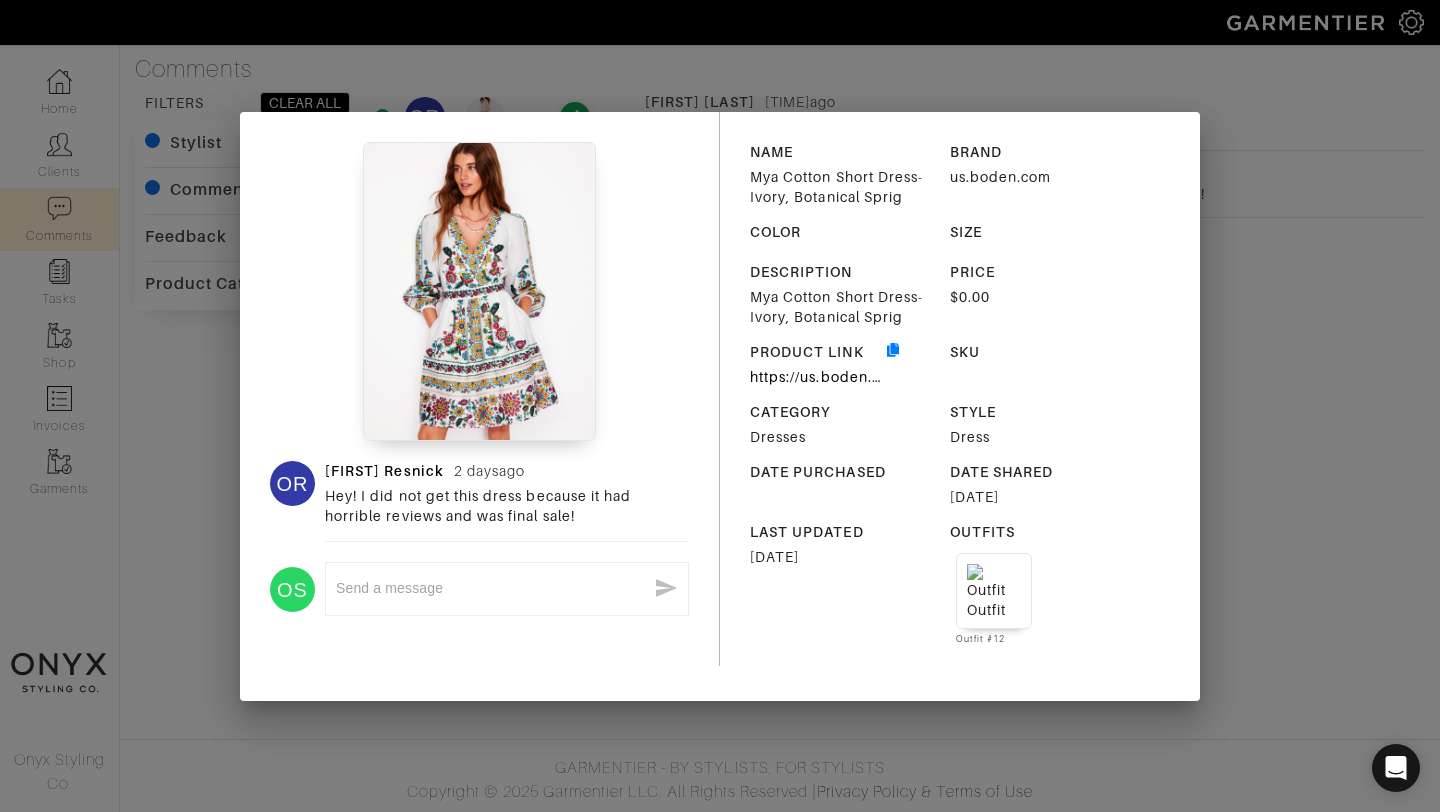 click on "OR Olivia   Resnick 2 days  ago Hey! I did not get this dress because it had horrible reviews and was final sale!  OS x NAME Mya Cotton Short Dress-Ivory, Botanical Sprig BRAND us.boden.com COLOR SIZE DESCRIPTION Mya Cotton Short Dress-Ivory, Botanical Sprig PRICE $0.00 PRODUCT LINK https://us.boden.com/products/mya-cotton-short-dress-ivory-botanical-sprig   SKU CATEGORY Dresses STYLE Dress DATE PURCHASED DATE SHARED 06/27/2025 LAST UPDATED 06/22/2025 OUTFITS Outfit #12" at bounding box center [720, 406] 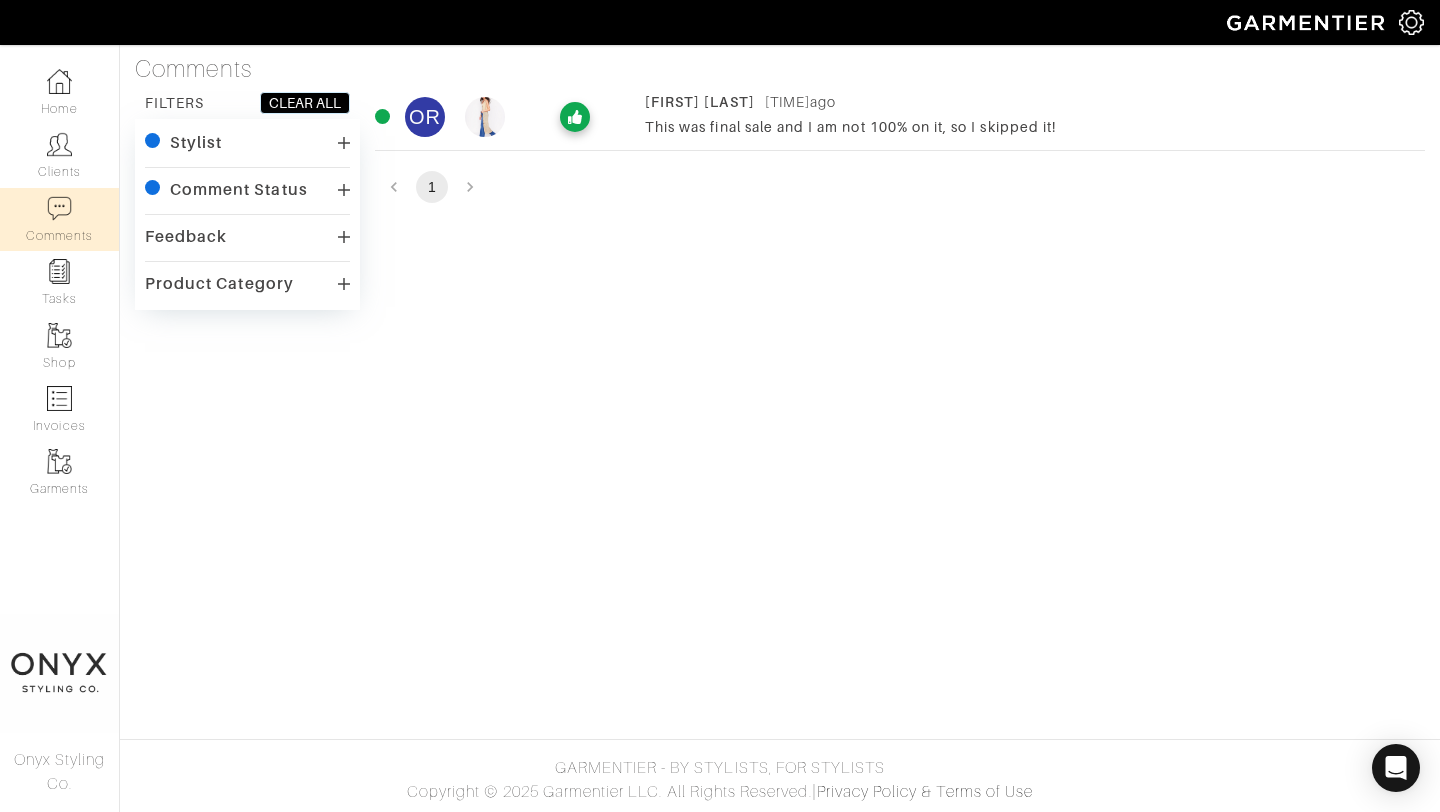 click on "This was final sale and I am not 100% on it, so I skipped it!" at bounding box center [1030, 127] 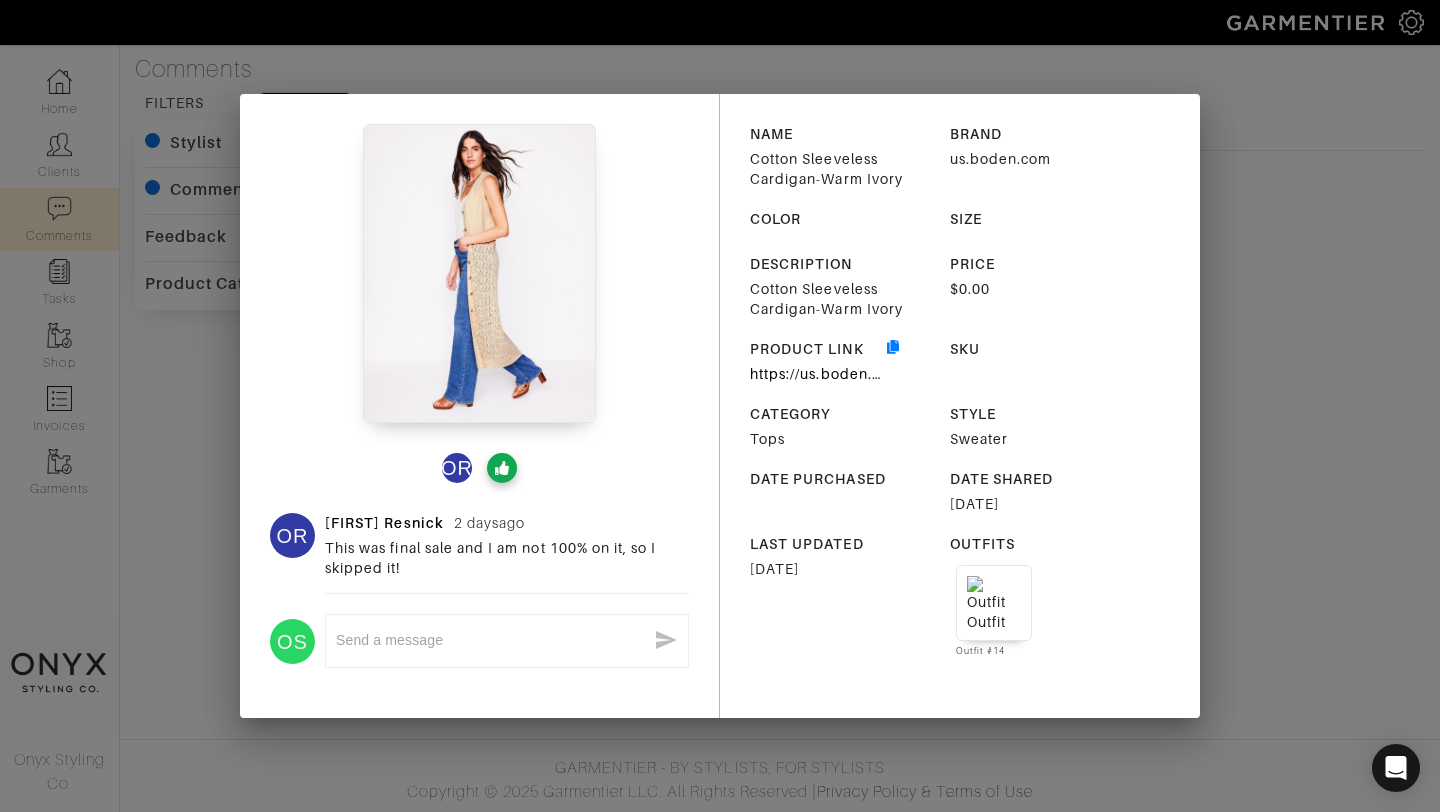 click on "OR OR Olivia   Resnick 2 days  ago This was final sale and I am not 100% on it, so I skipped it!  OS x NAME Cotton Sleeveless Cardigan-Warm Ivory BRAND us.boden.com COLOR SIZE DESCRIPTION Cotton Sleeveless Cardigan-Warm Ivory PRICE $0.00 PRODUCT LINK https://us.boden.com/products/cotton-sleeveless-cardigan-warm-ivory   SKU CATEGORY Tops STYLE Sweater DATE PURCHASED DATE SHARED 06/27/2025 LAST UPDATED 06/22/2025 OUTFITS Outfit #14" at bounding box center (720, 406) 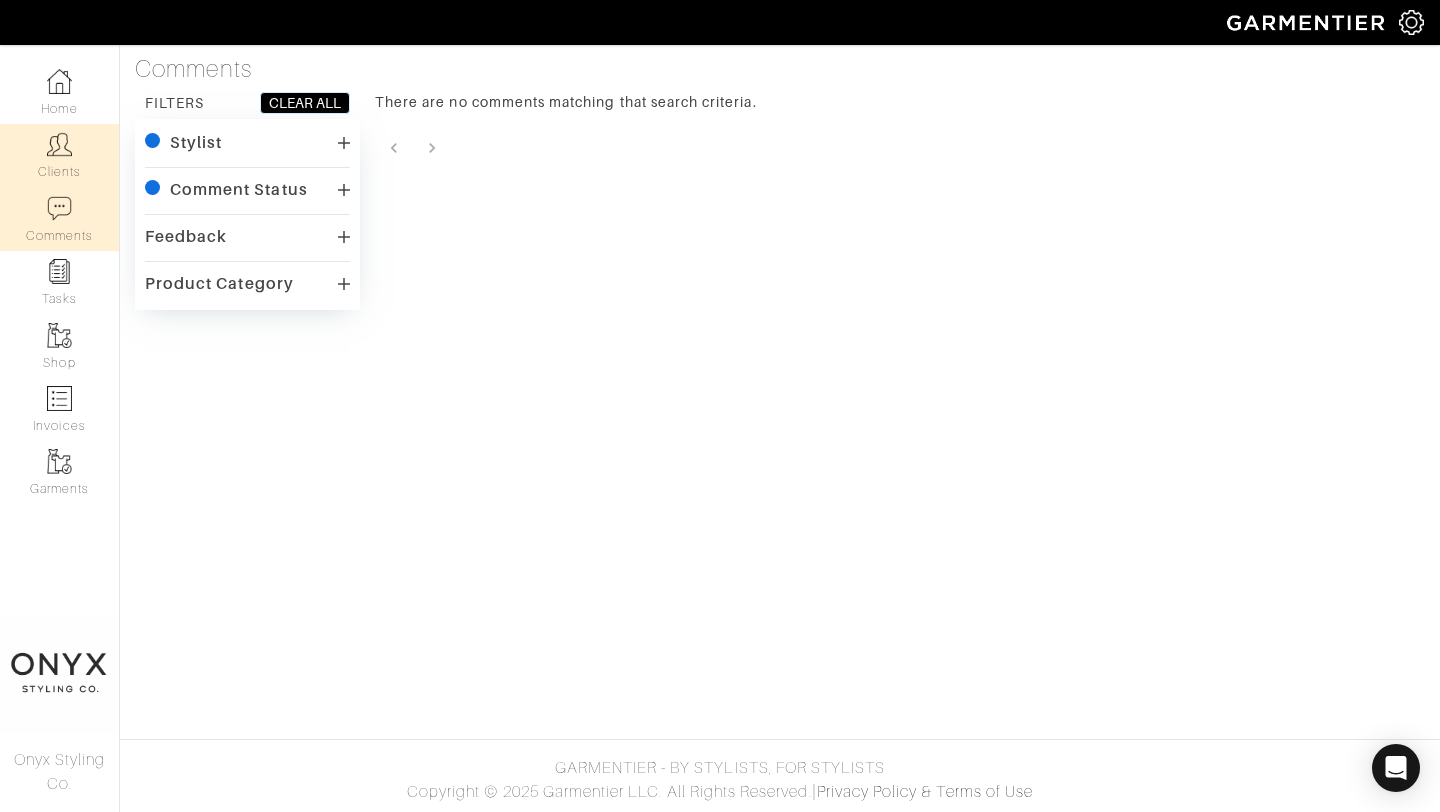 click on "Clients" at bounding box center [59, 155] 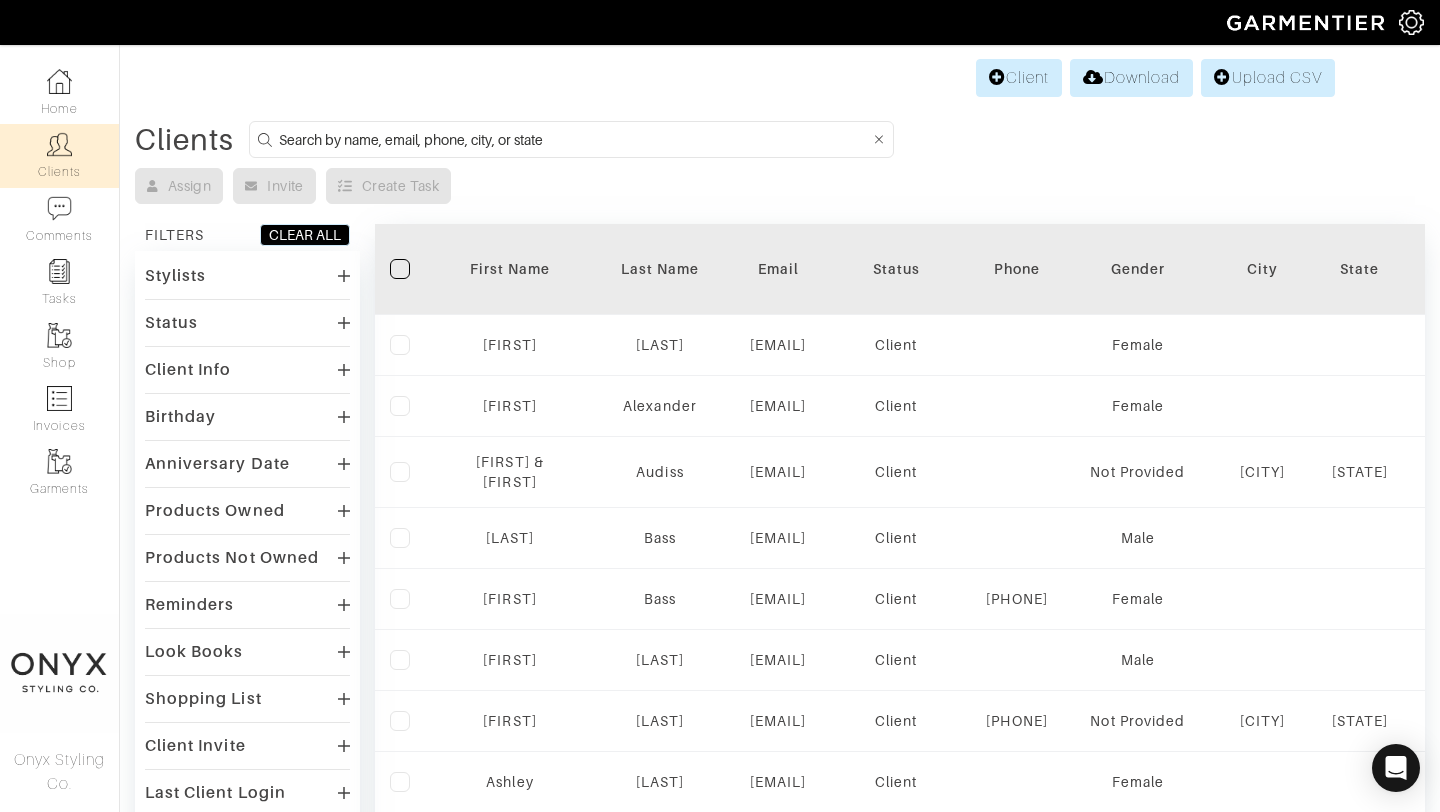 click at bounding box center [574, 139] 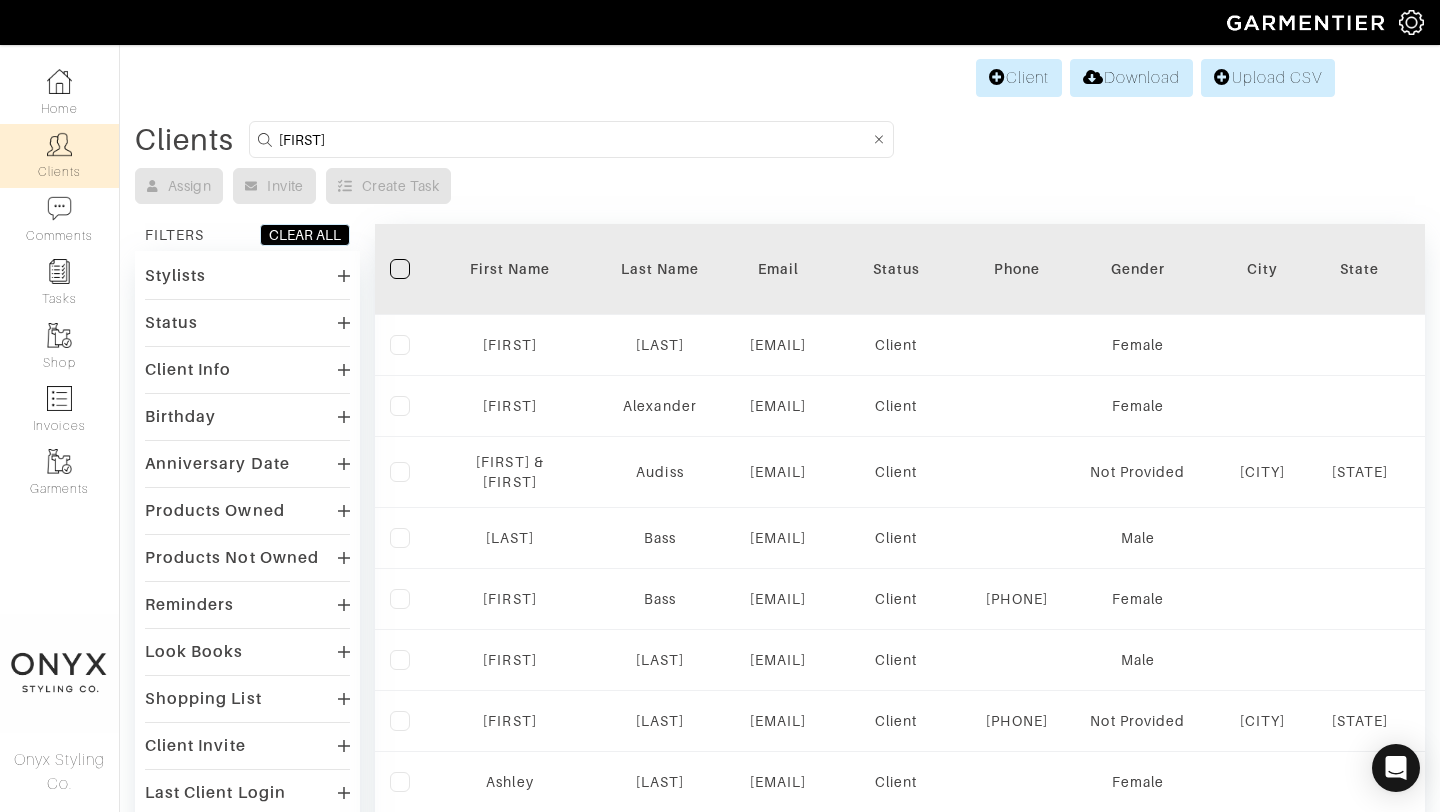 type on "olivia" 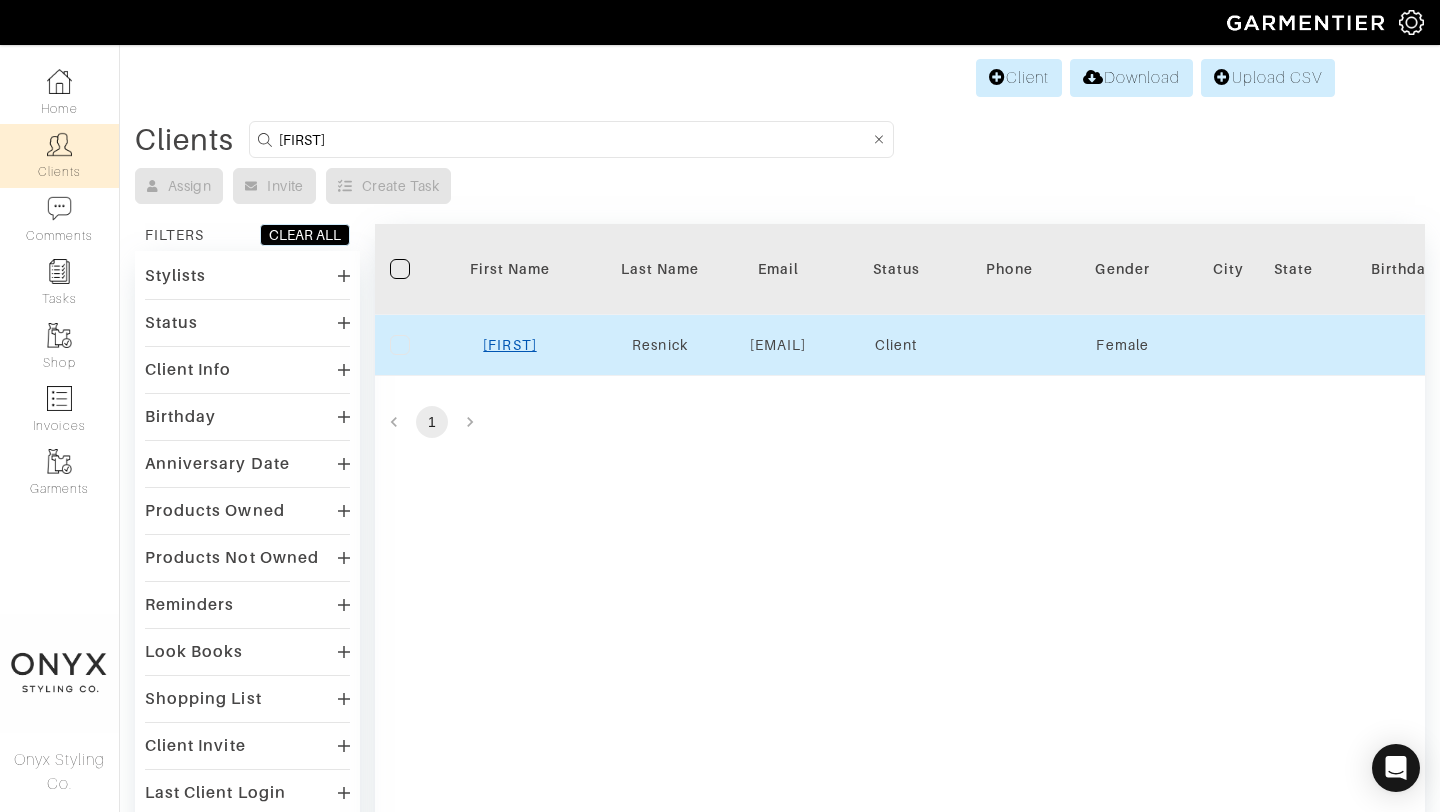 click on "Olivia" at bounding box center [509, 345] 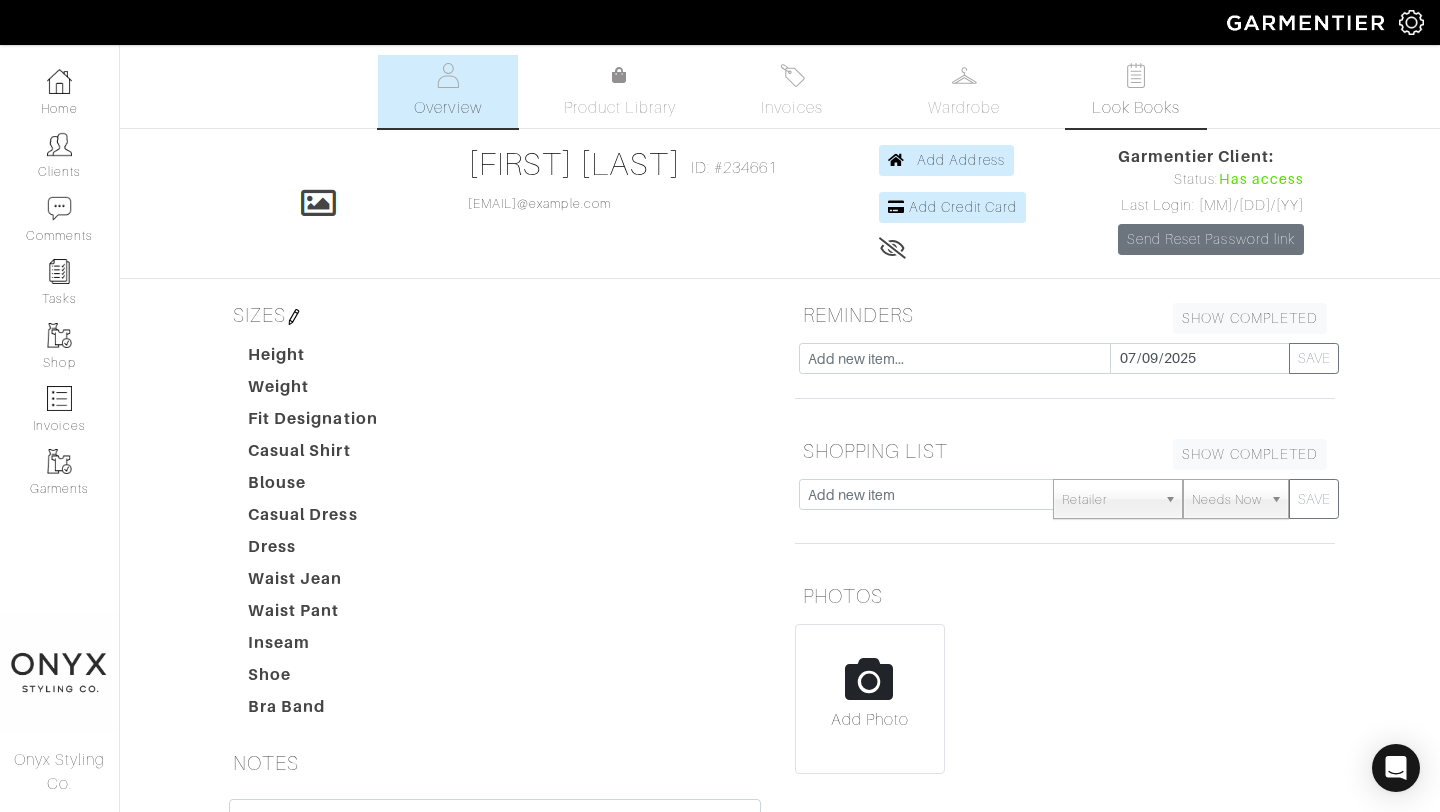 scroll, scrollTop: 0, scrollLeft: 0, axis: both 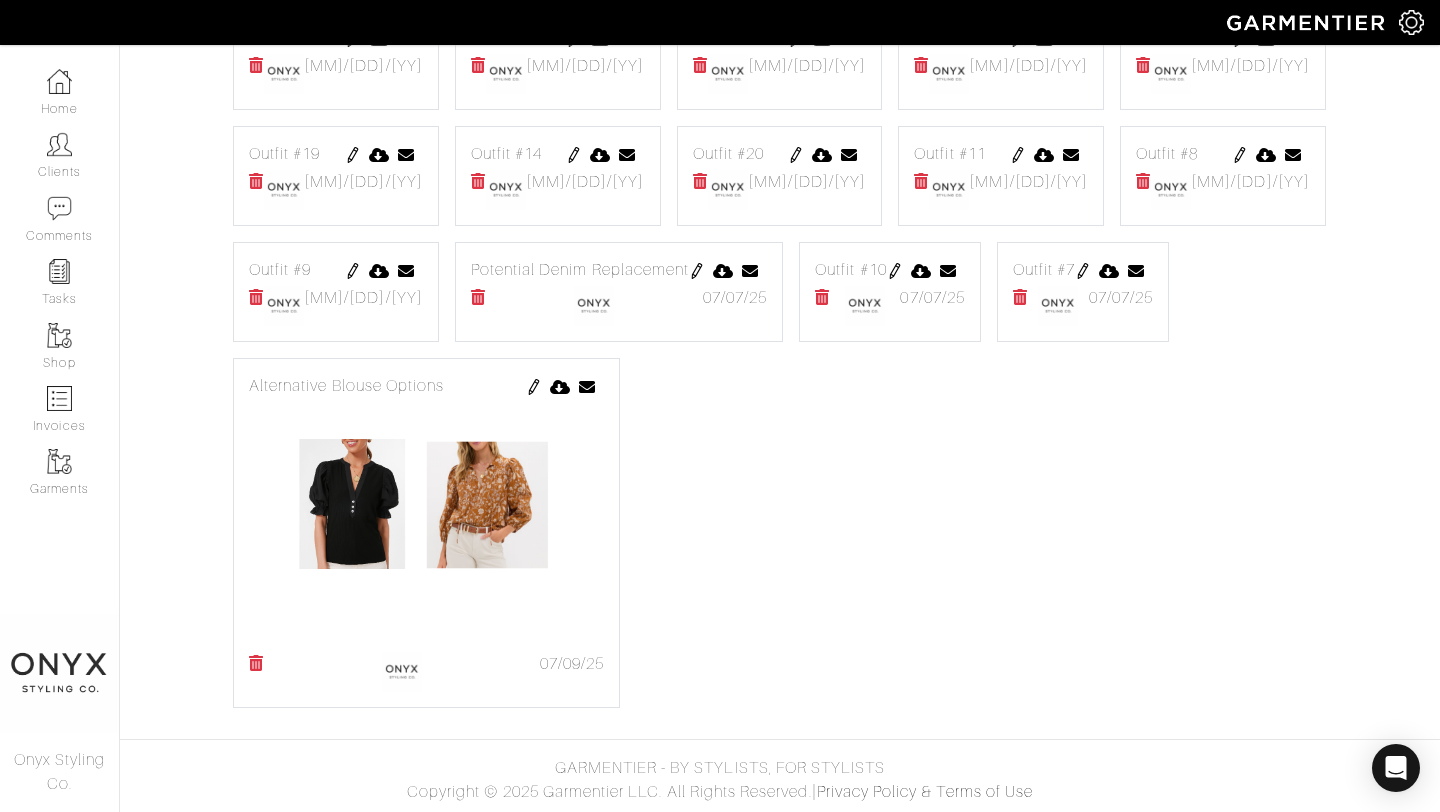 click at bounding box center (256, 65) 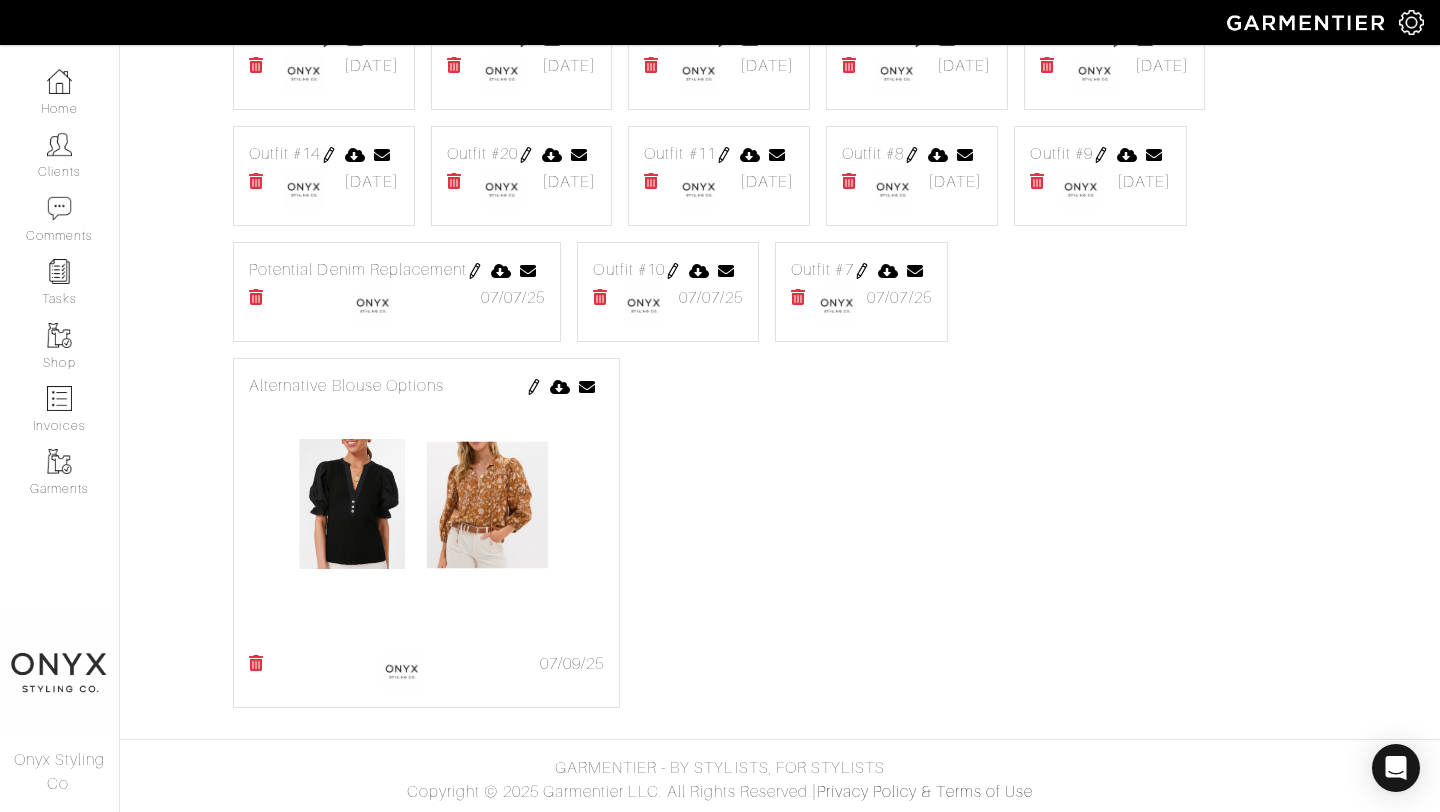 scroll, scrollTop: 2017, scrollLeft: 0, axis: vertical 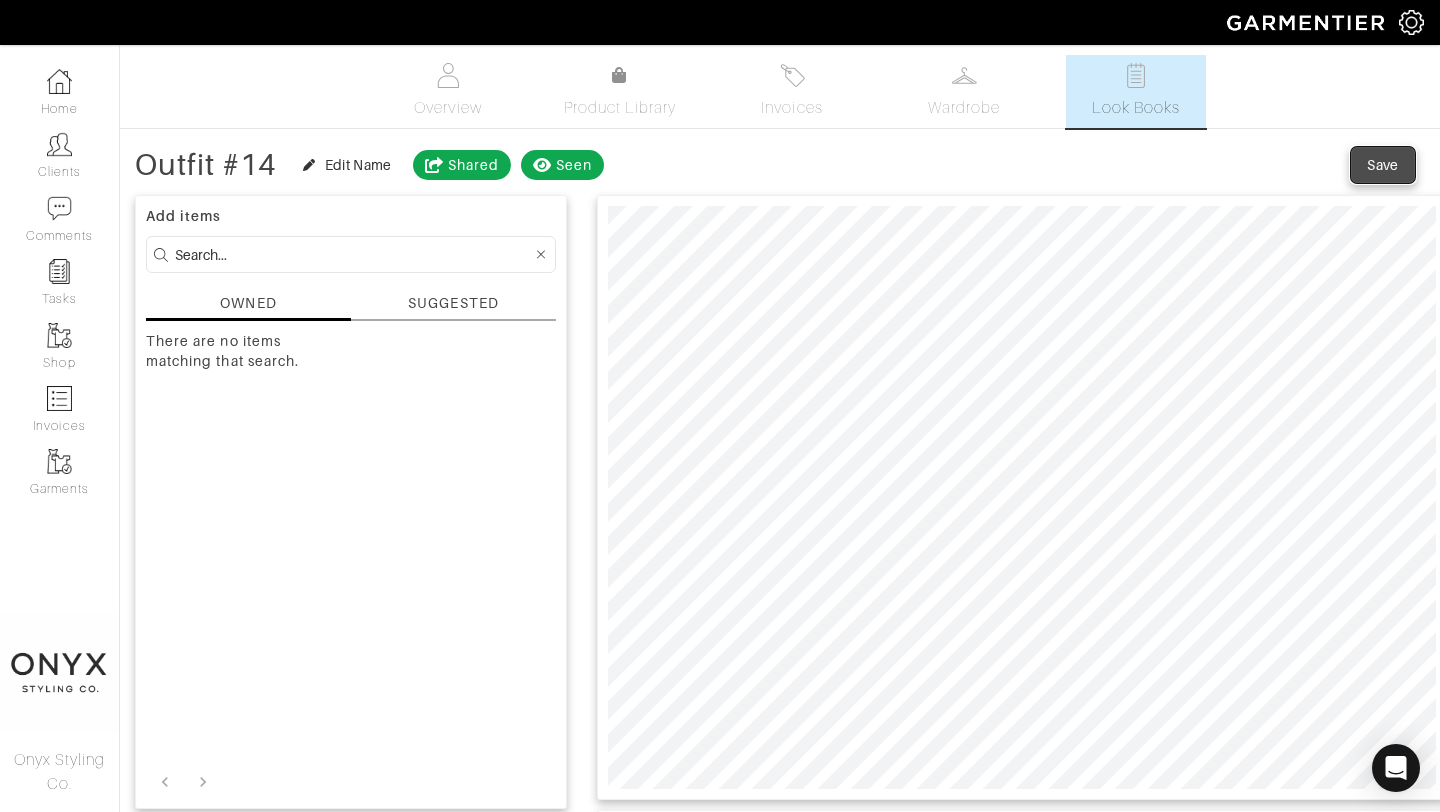 click on "Save" at bounding box center (1383, 165) 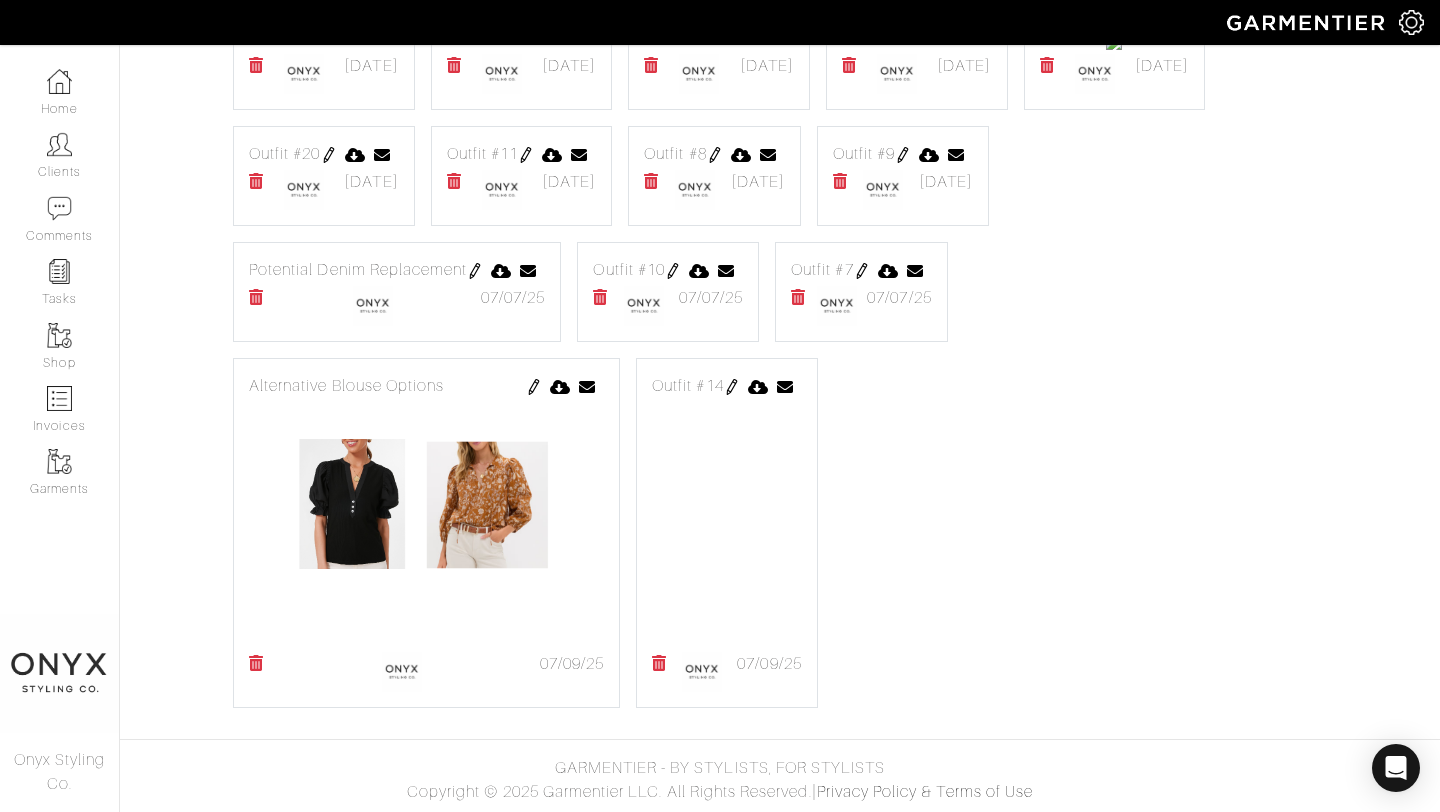 scroll, scrollTop: 3330, scrollLeft: 0, axis: vertical 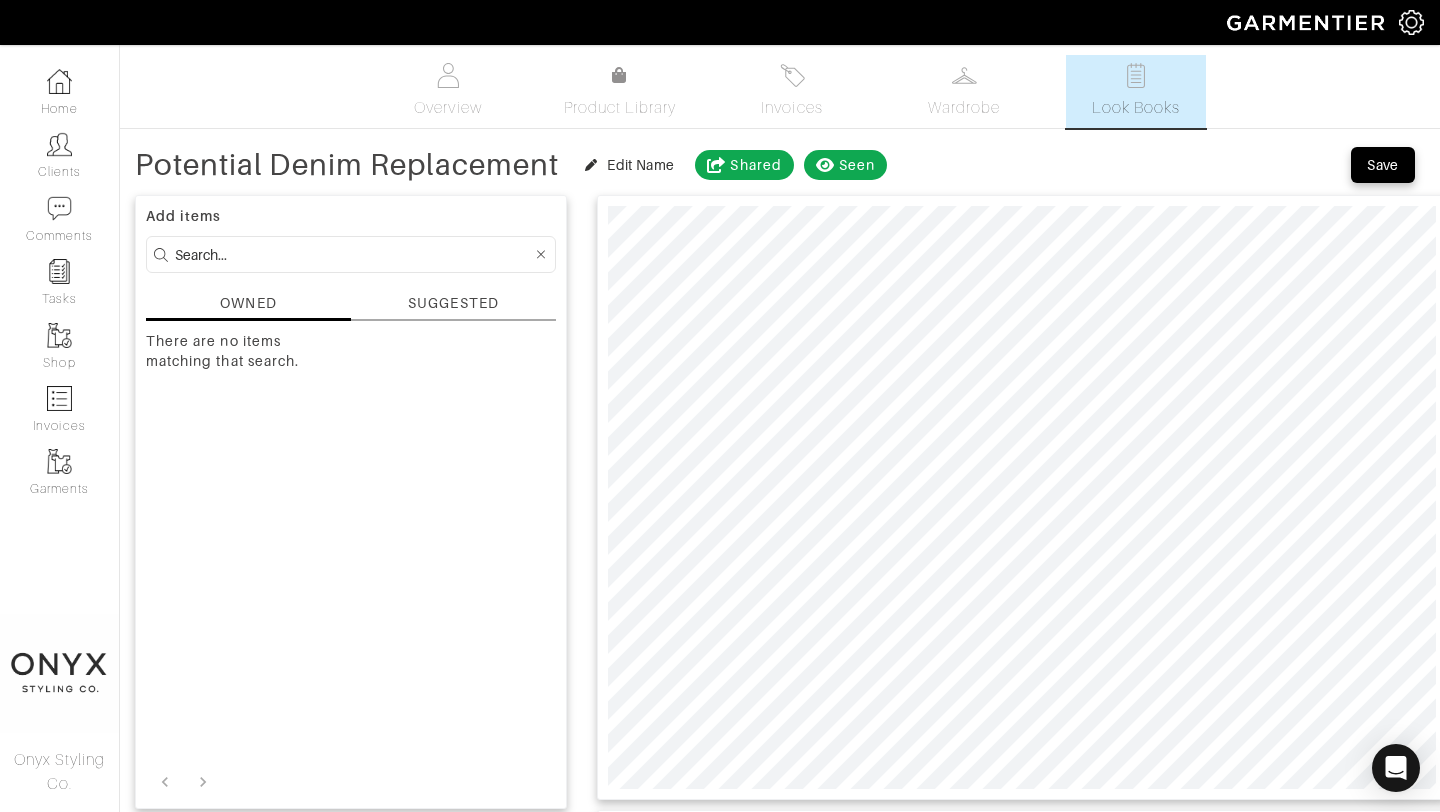 click on "SUGGESTED" at bounding box center (248, 303) 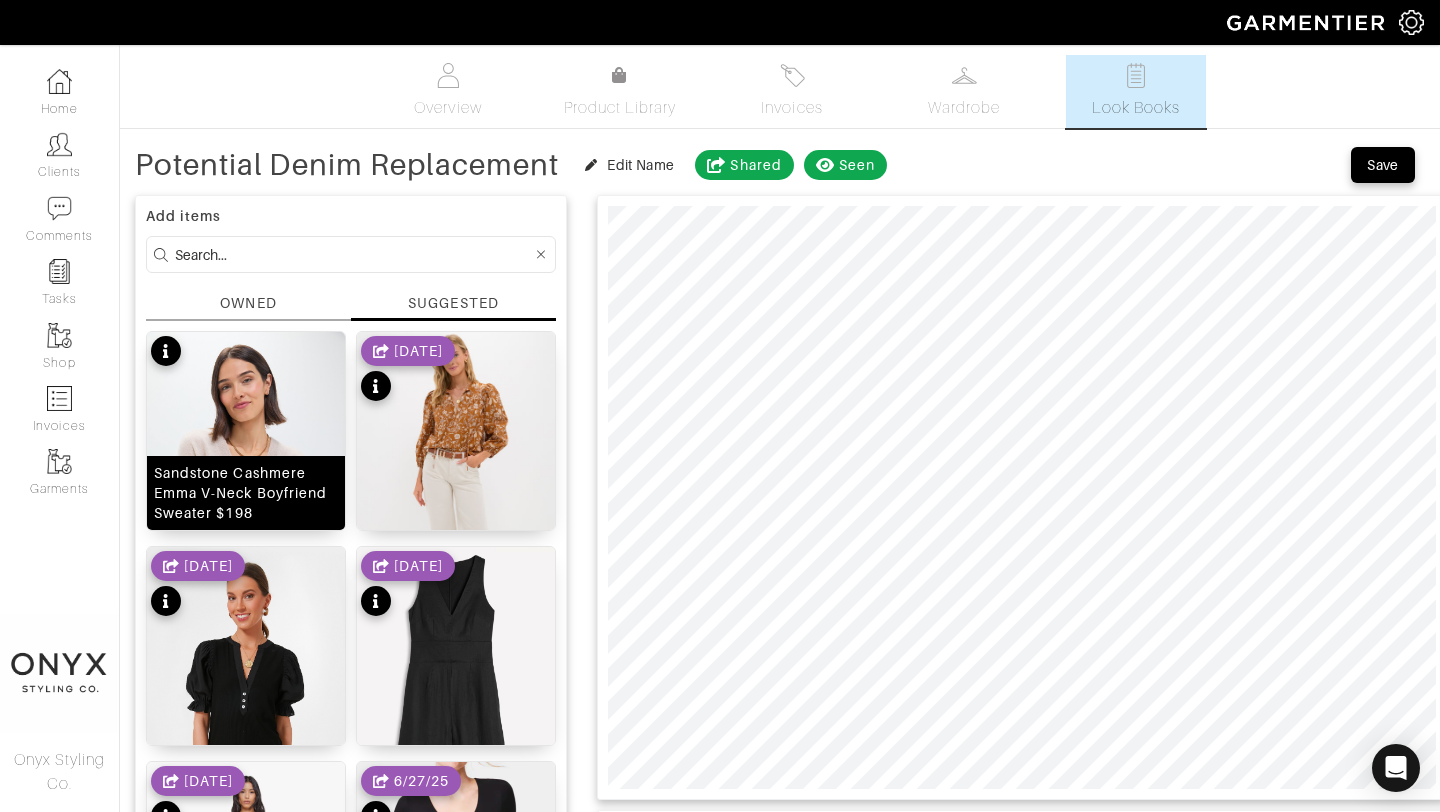 click at bounding box center (246, 480) 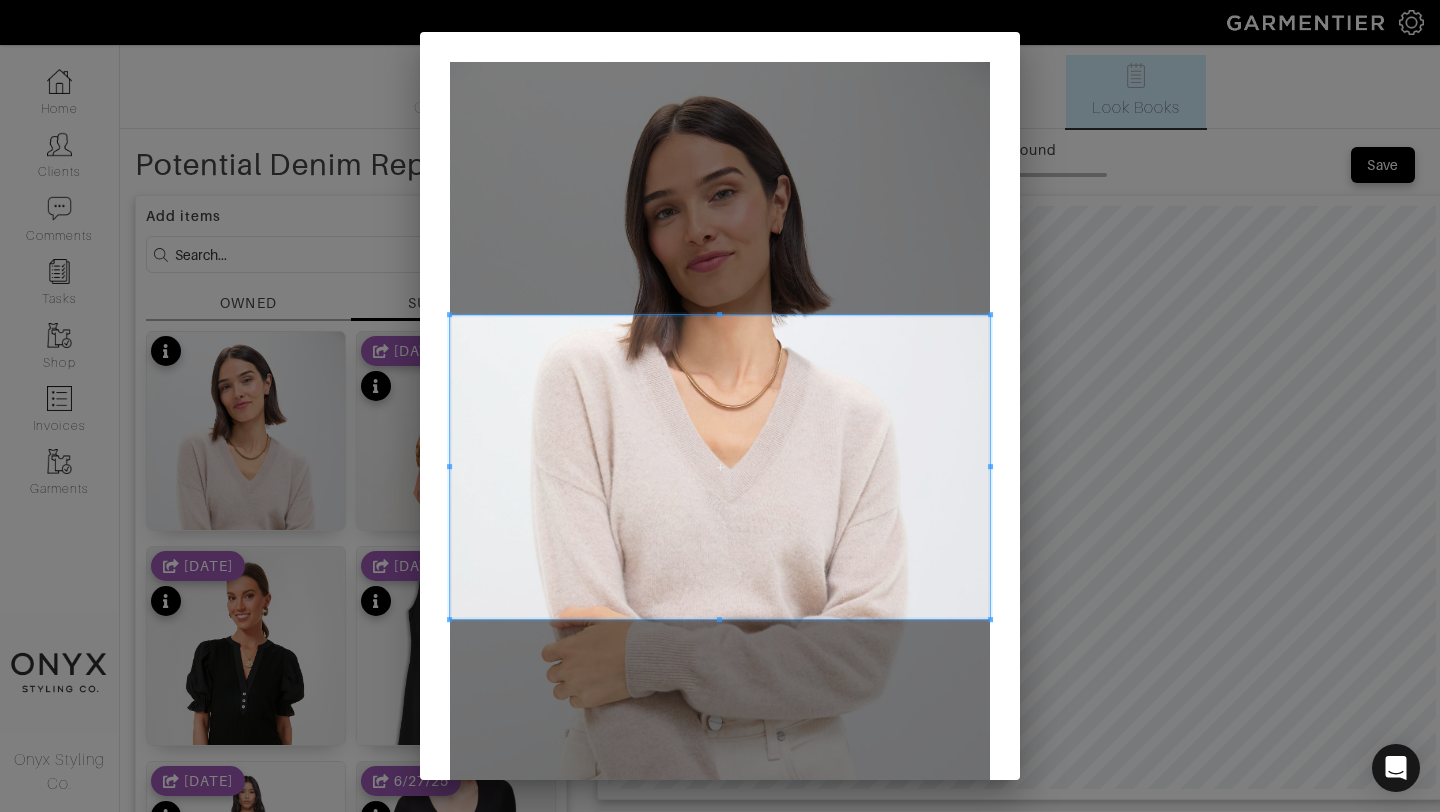 click at bounding box center (990, 314) 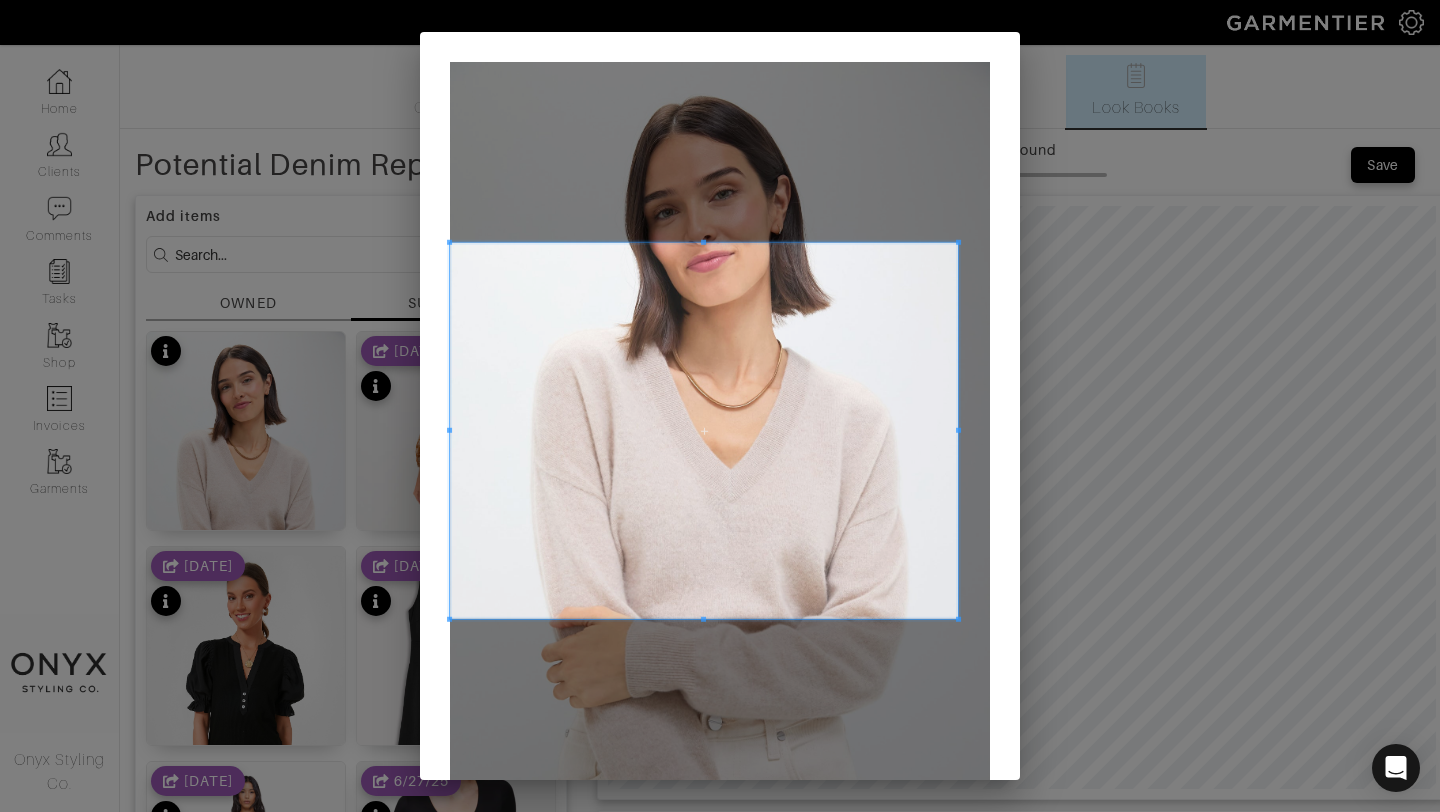 click at bounding box center (959, 242) 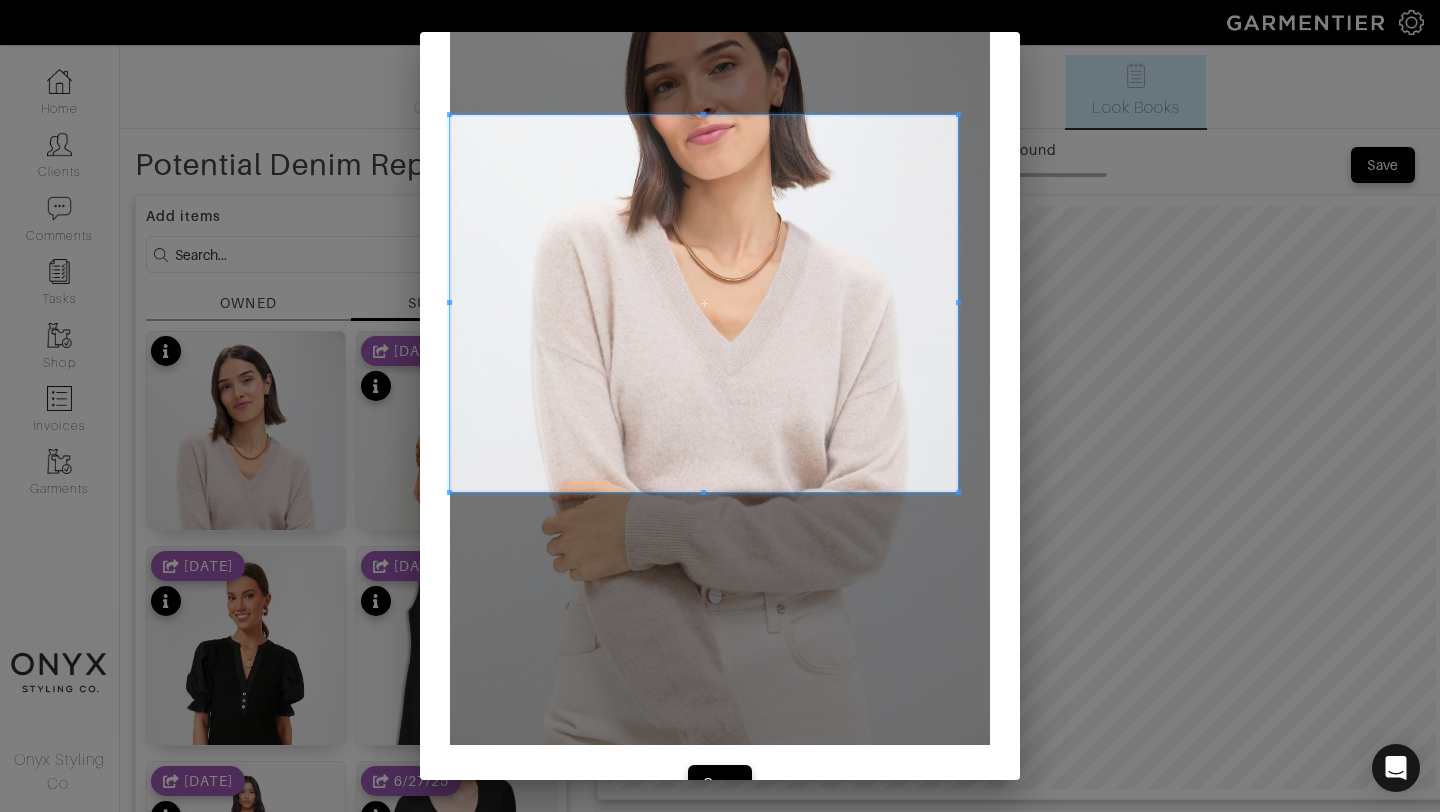 scroll, scrollTop: 178, scrollLeft: 0, axis: vertical 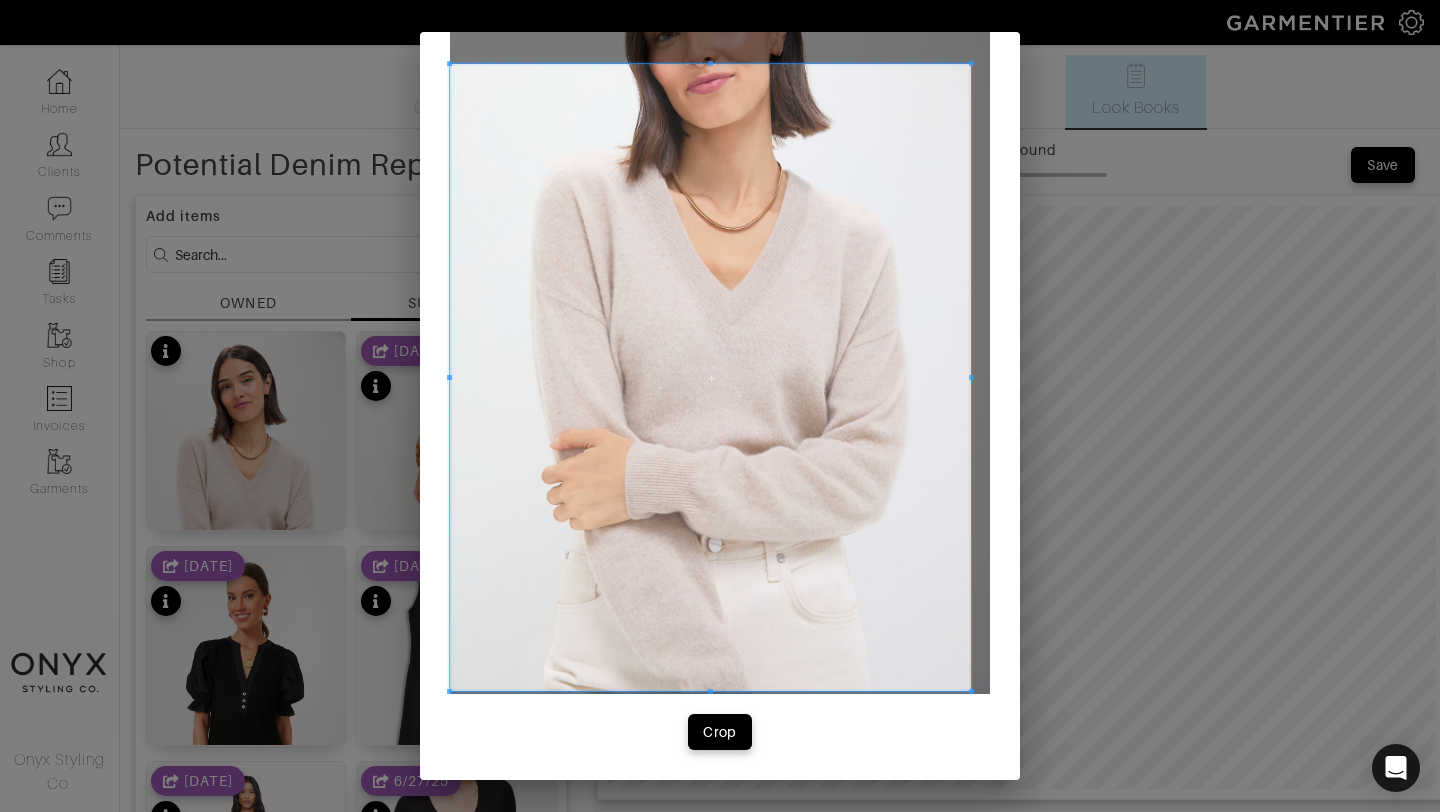 click at bounding box center (971, 691) 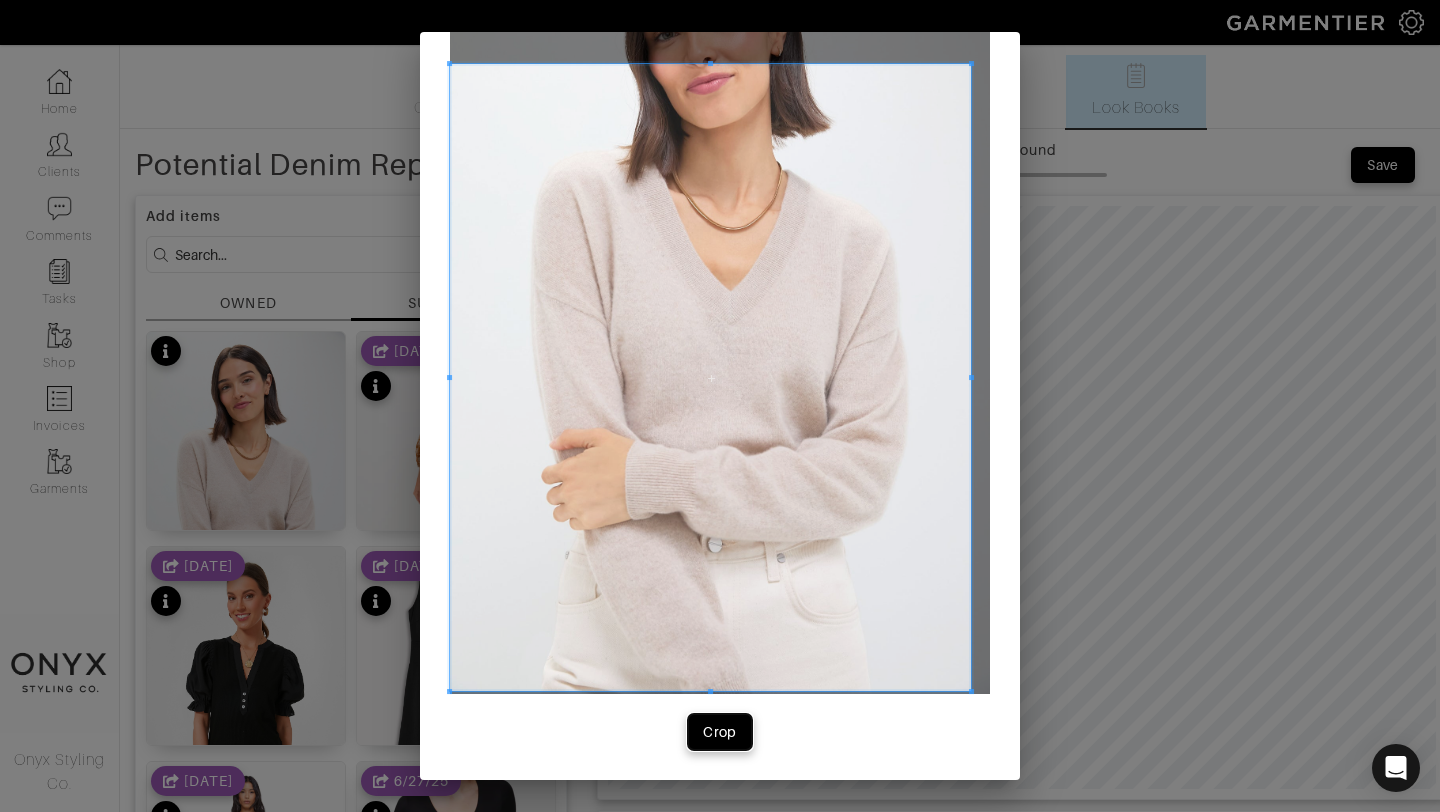 click on "Crop" at bounding box center (720, 732) 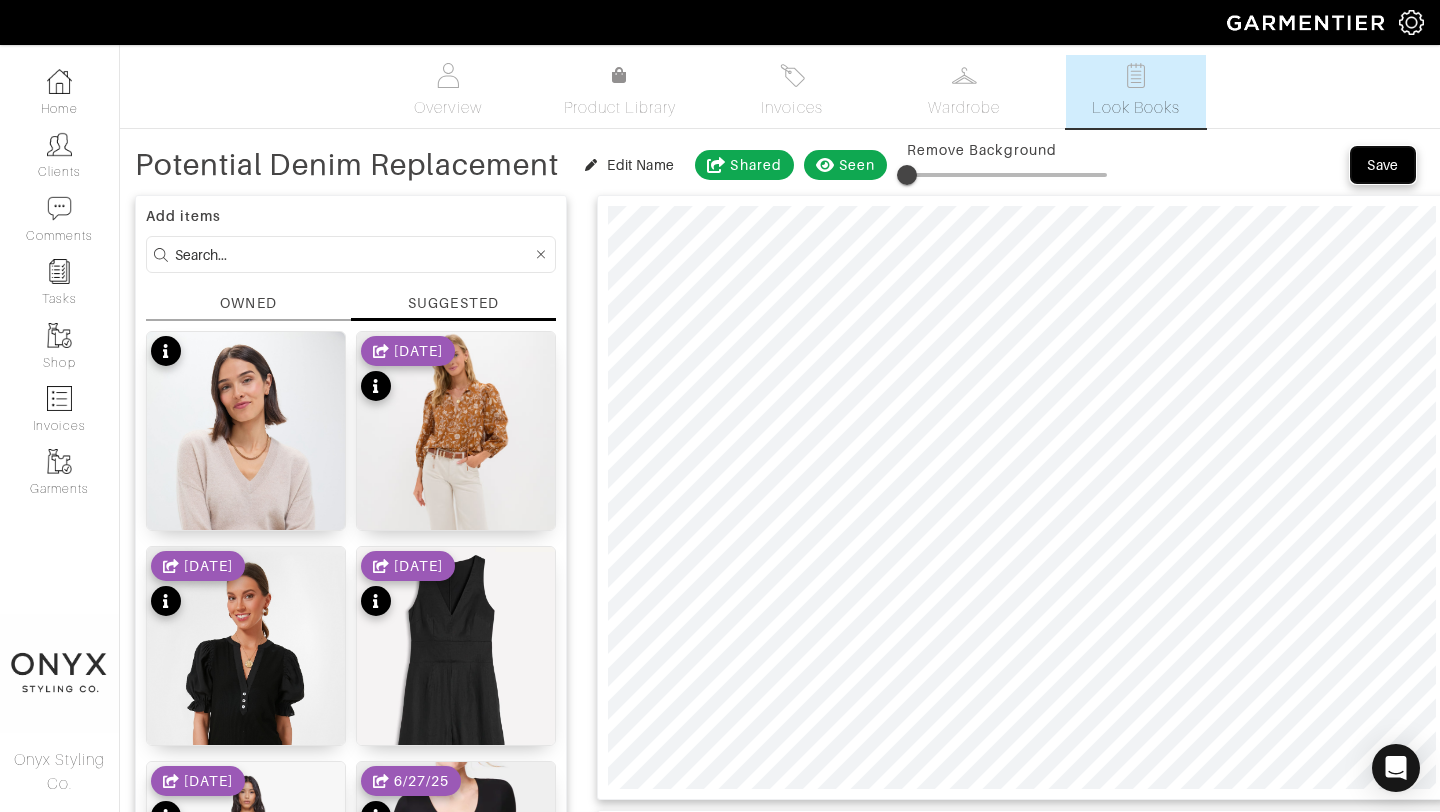 click on "Save" at bounding box center (1383, 165) 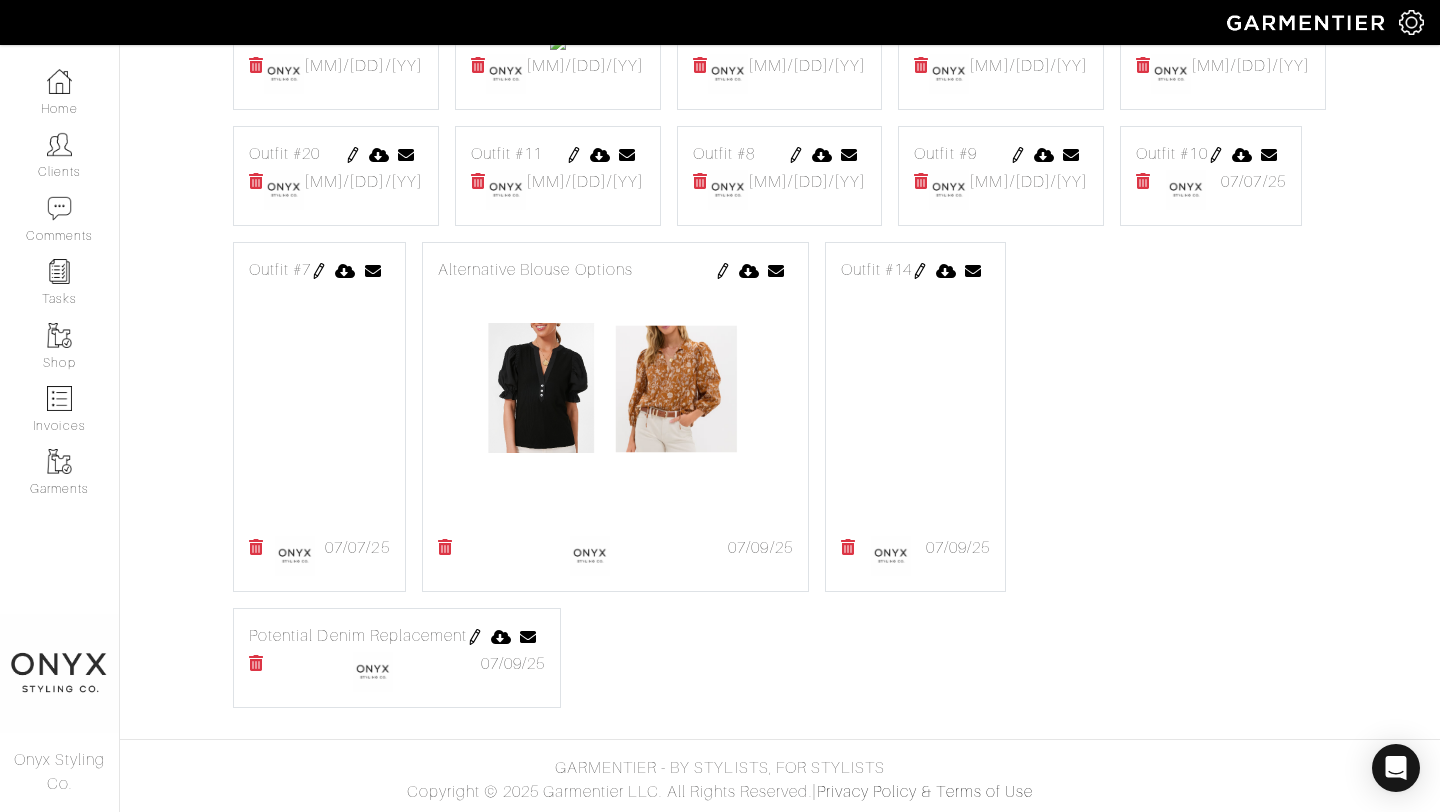 scroll, scrollTop: 3985, scrollLeft: 0, axis: vertical 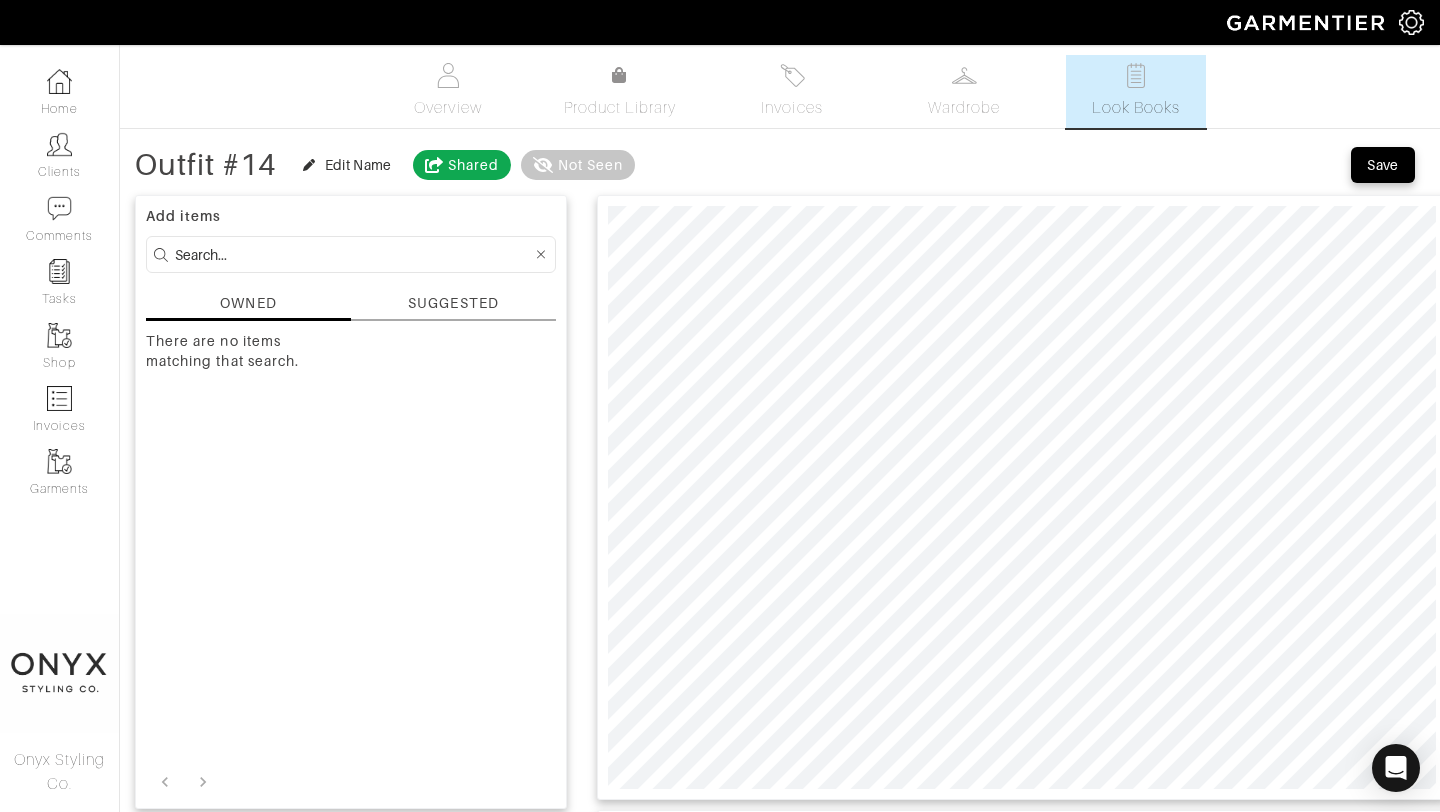 click on "SUGGESTED" at bounding box center [248, 303] 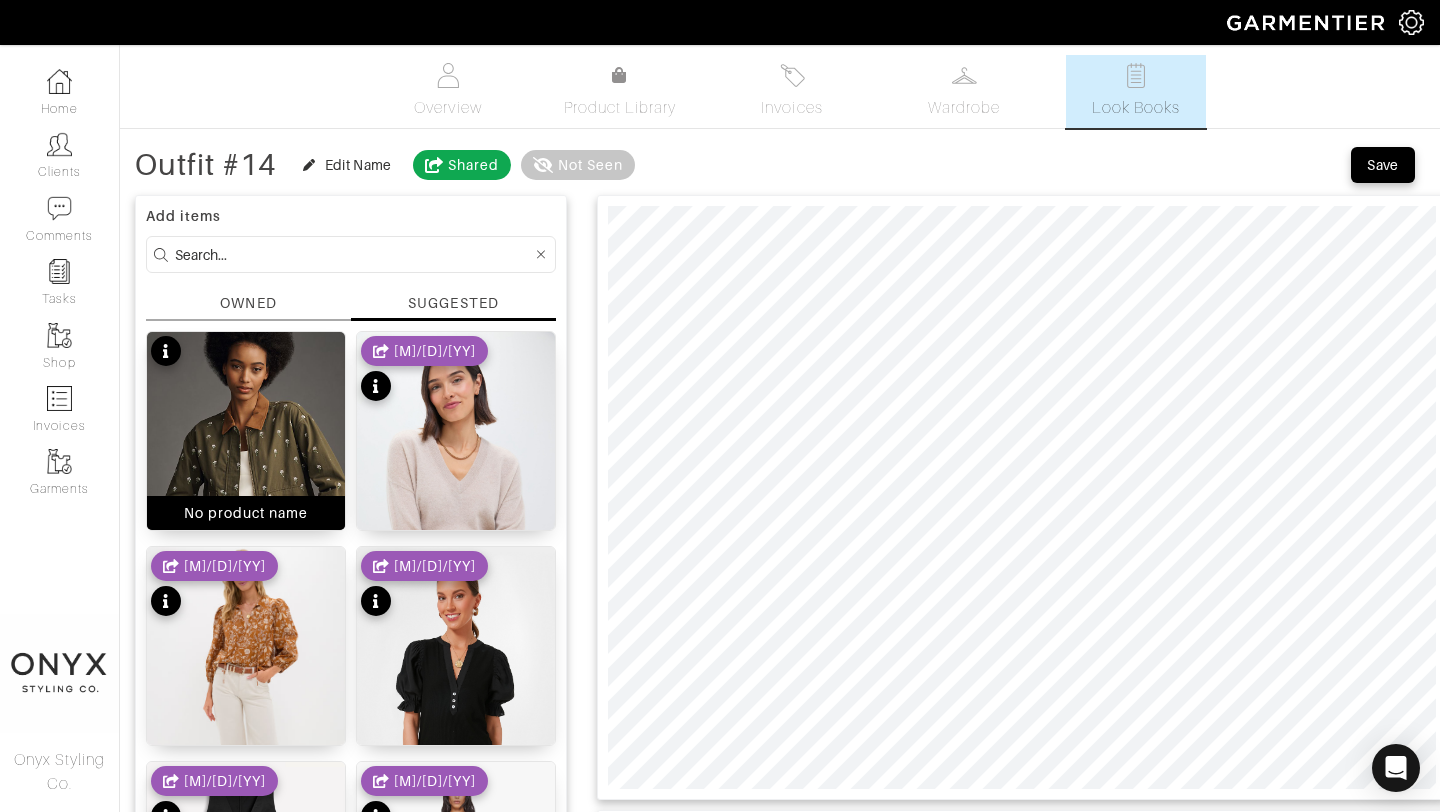 click at bounding box center [246, 480] 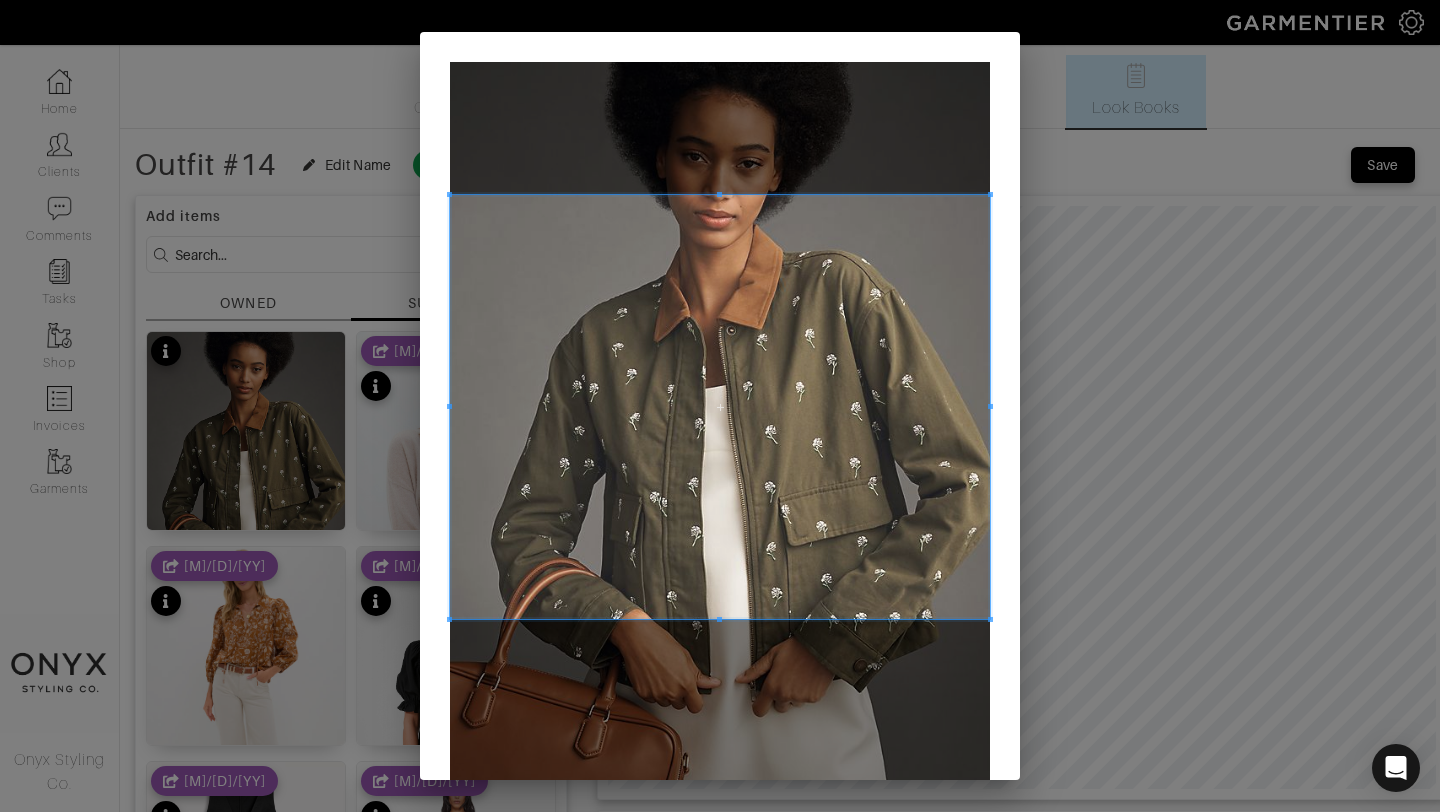 click at bounding box center [720, 194] 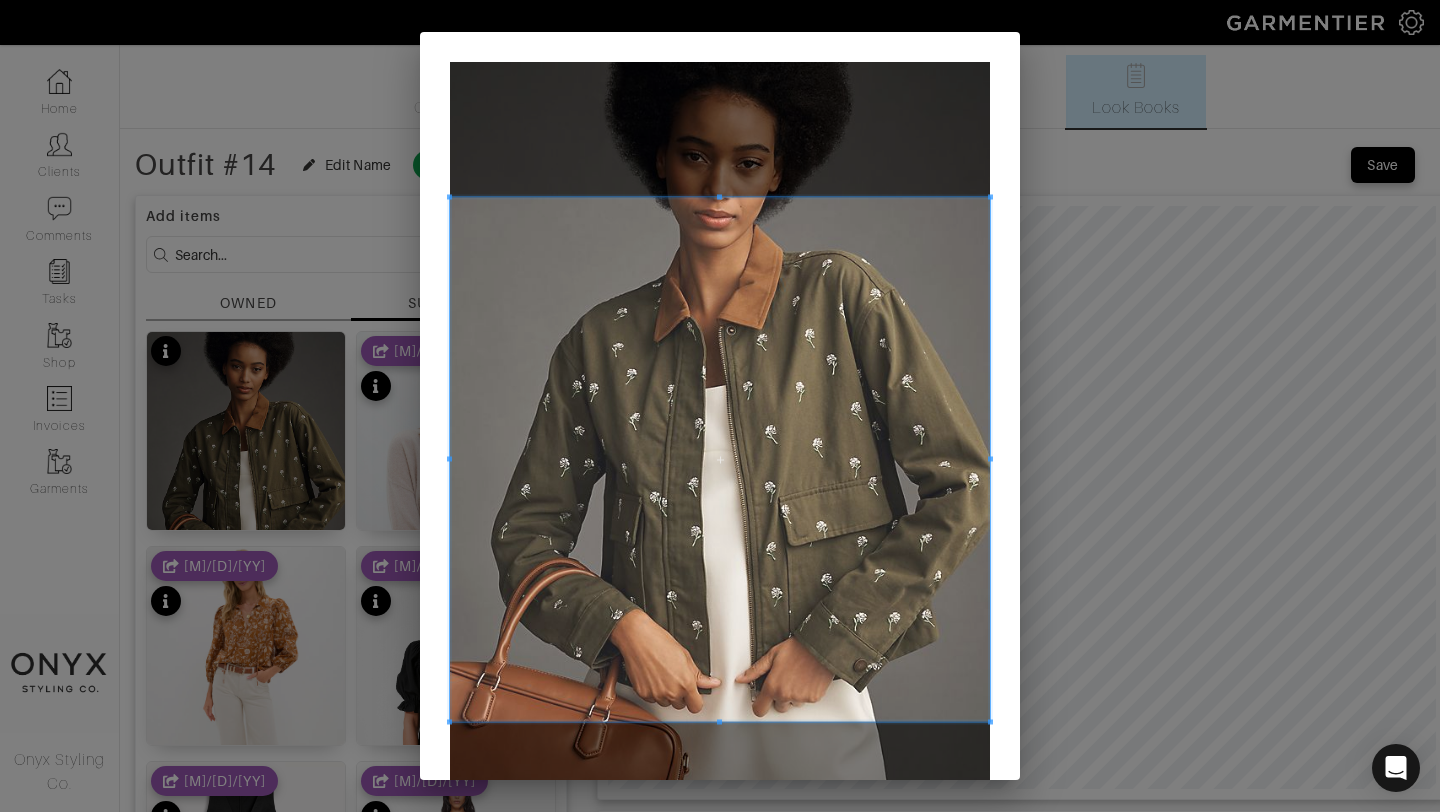 click at bounding box center [720, 721] 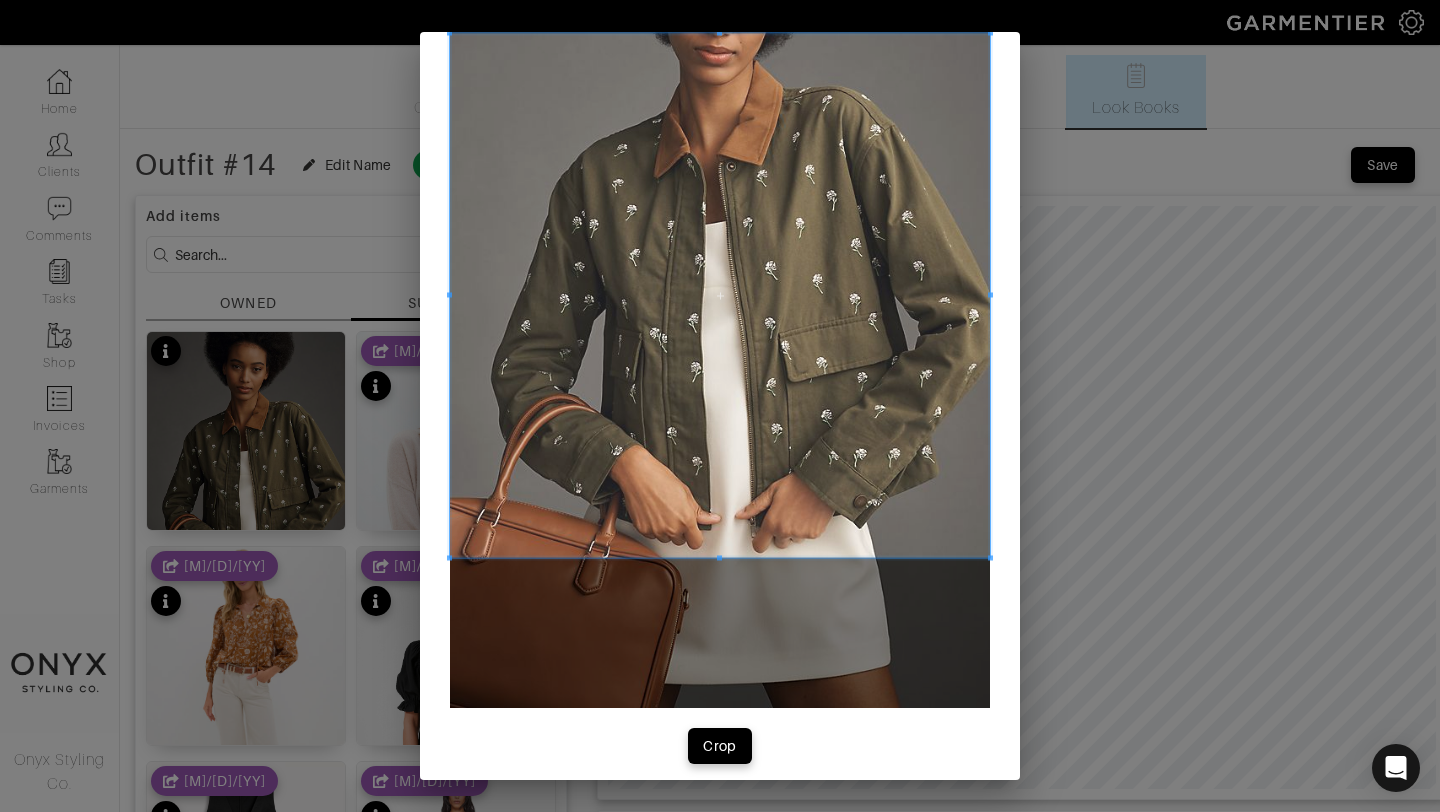 scroll, scrollTop: 178, scrollLeft: 0, axis: vertical 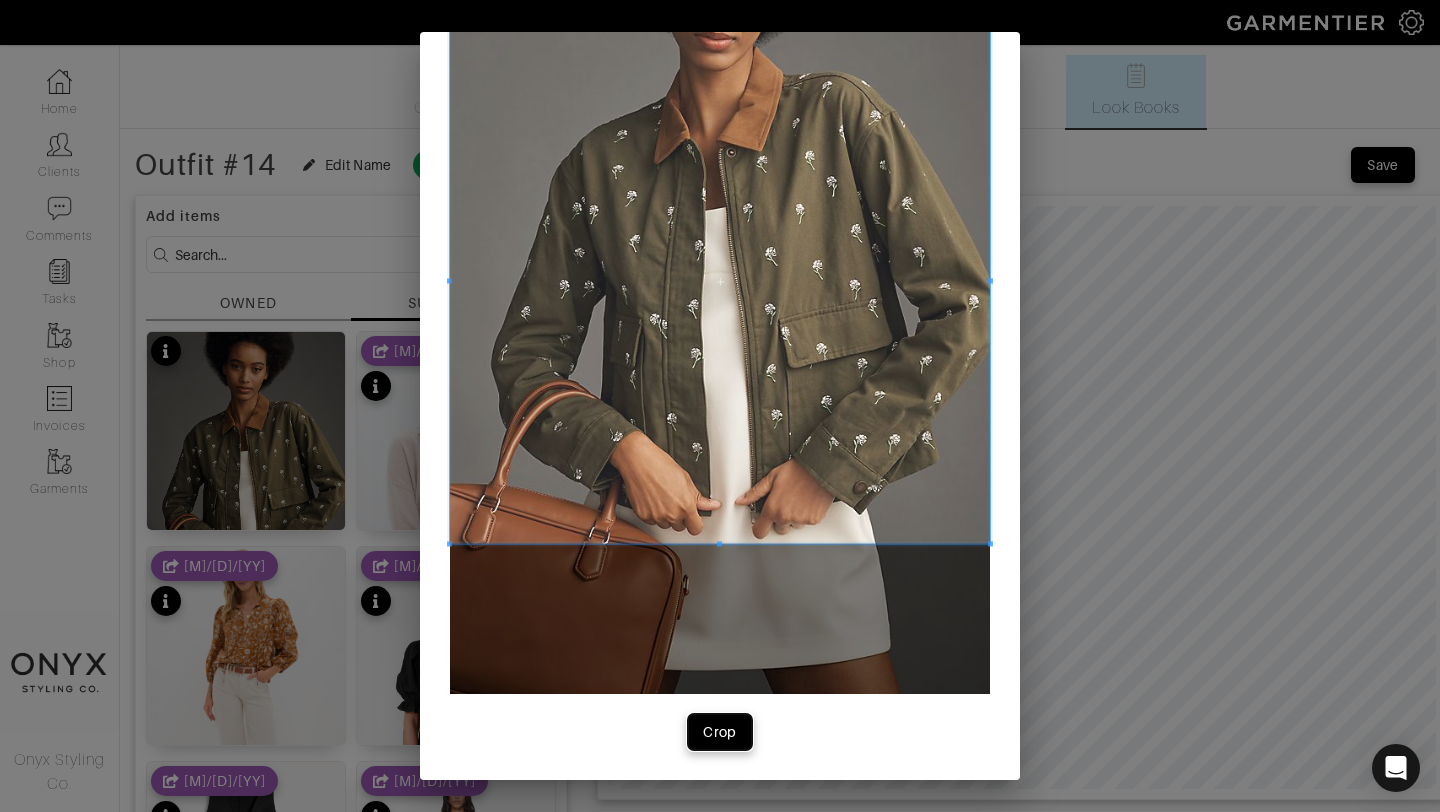 click on "Crop" at bounding box center [720, 732] 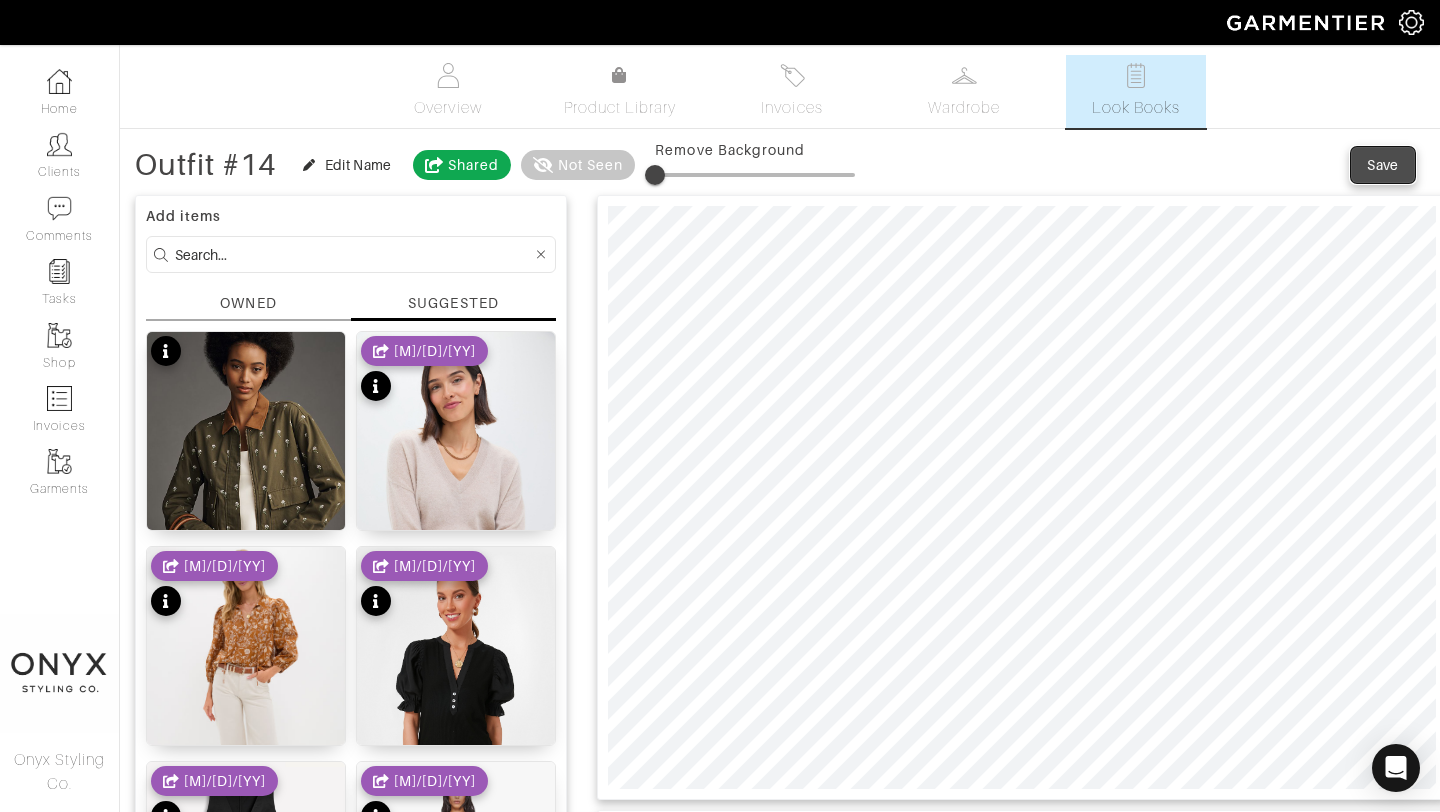 click on "Save" at bounding box center (1383, 165) 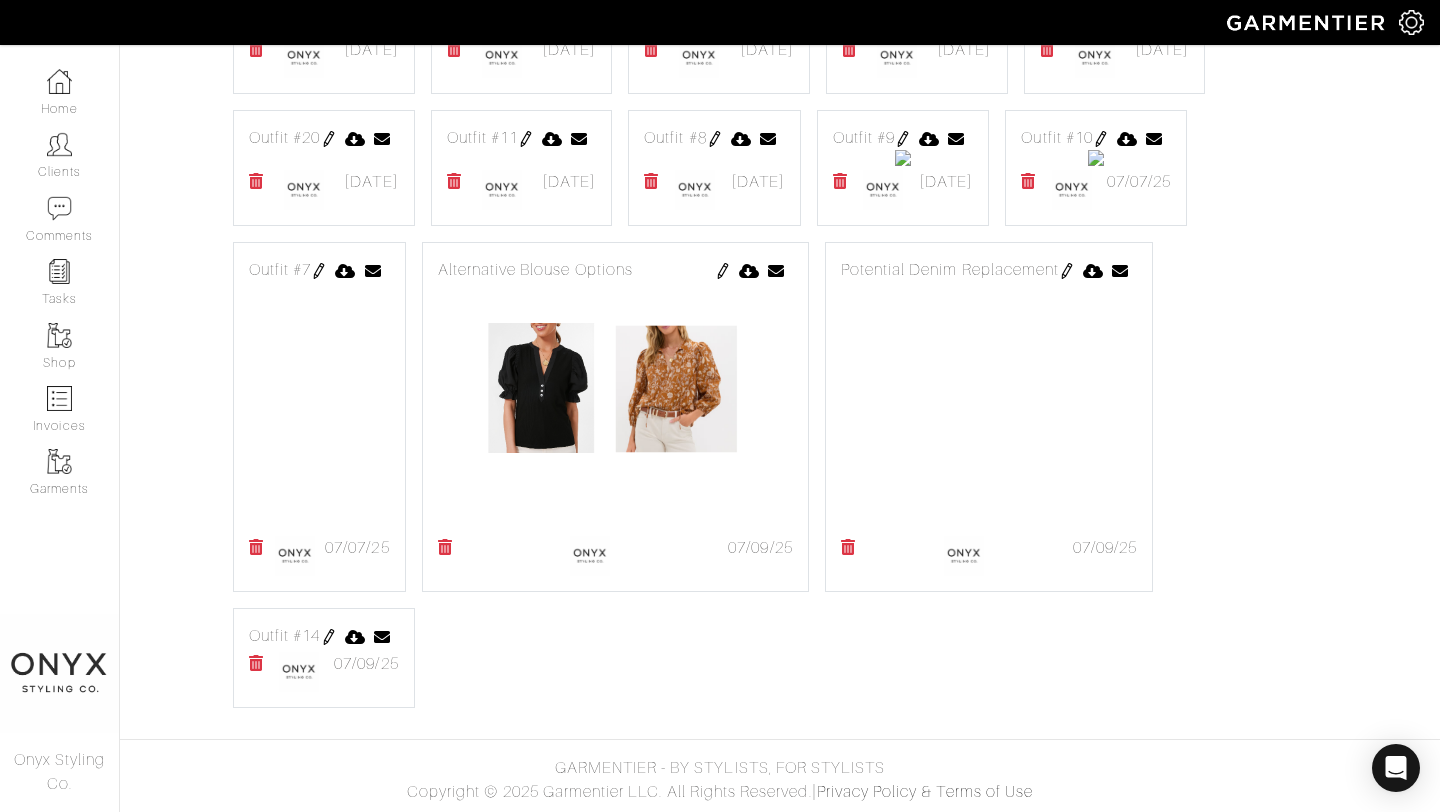 scroll, scrollTop: 1026, scrollLeft: 0, axis: vertical 